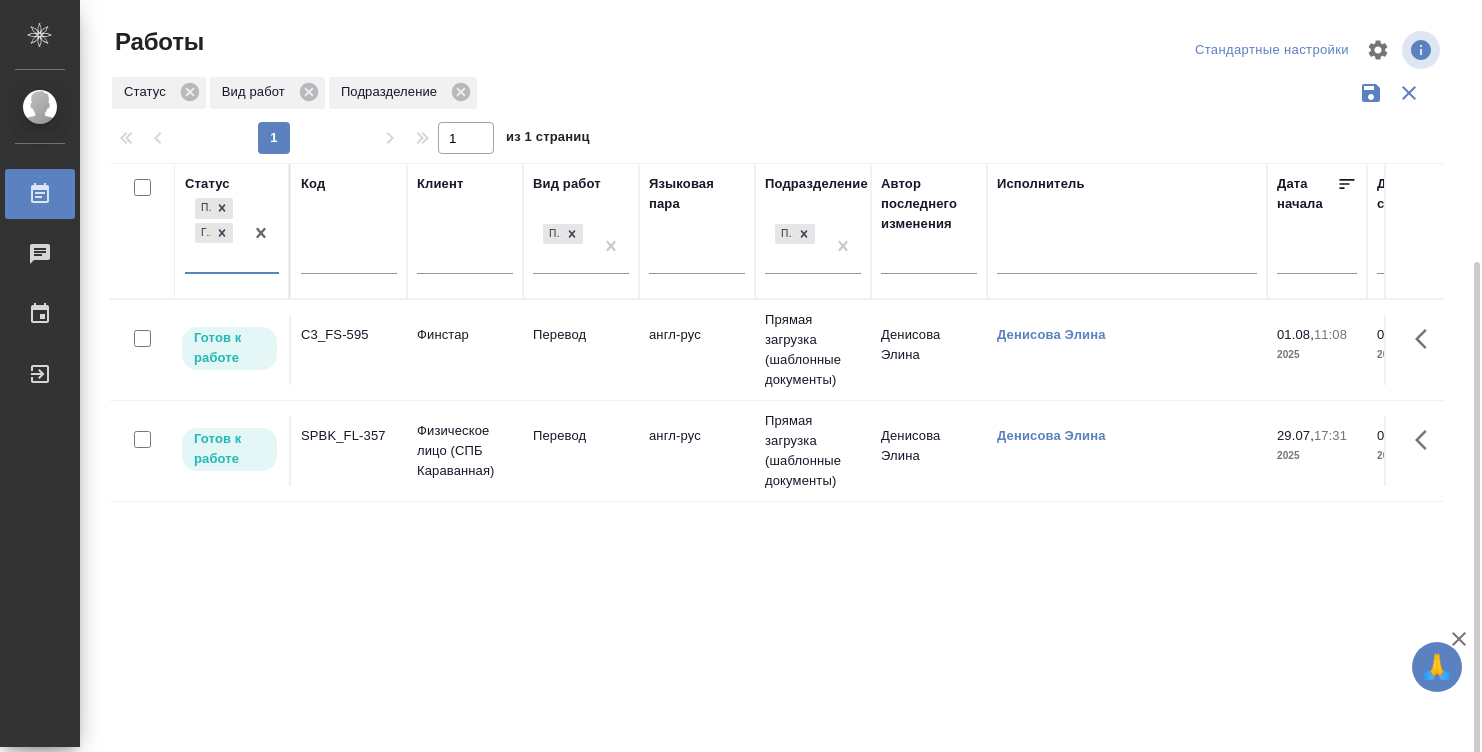 scroll, scrollTop: 0, scrollLeft: 0, axis: both 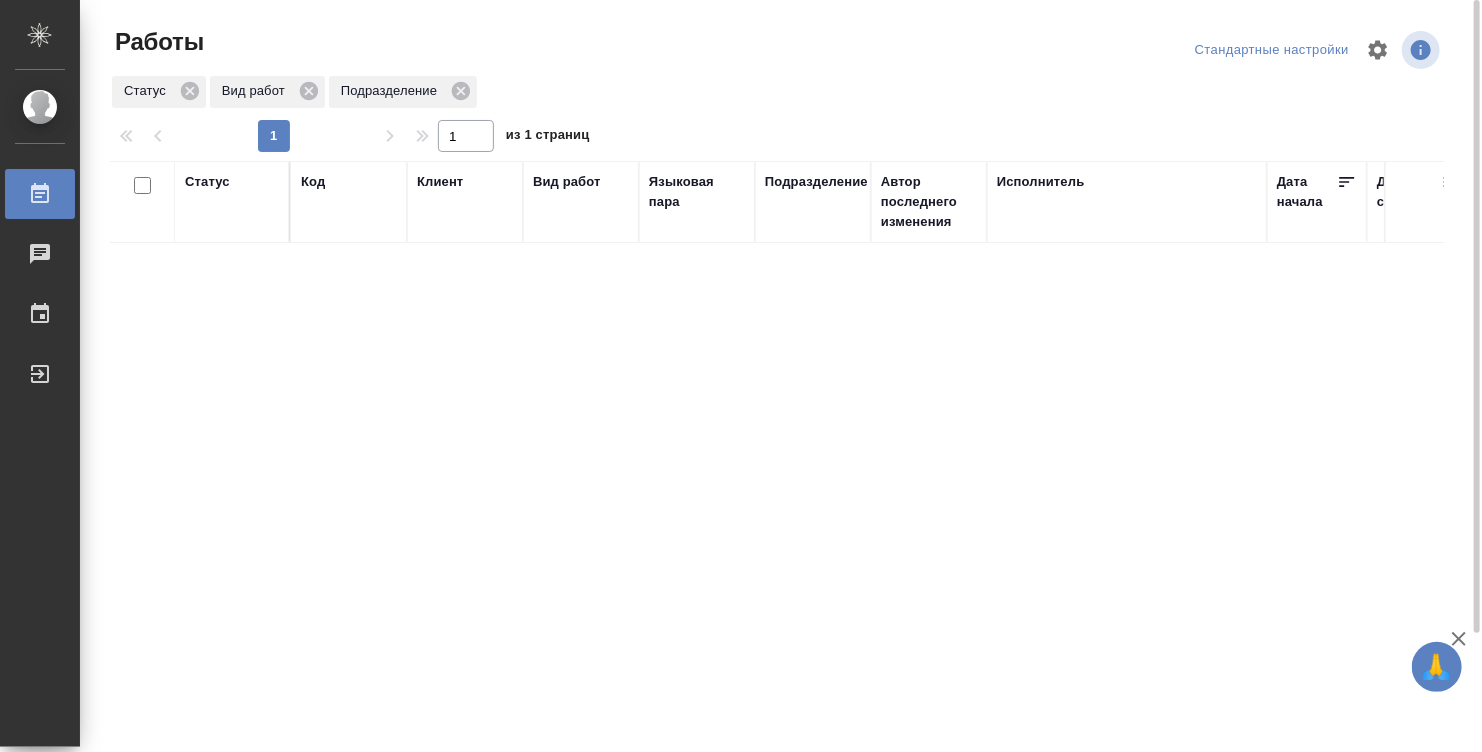 click on "Статус" at bounding box center (232, 202) 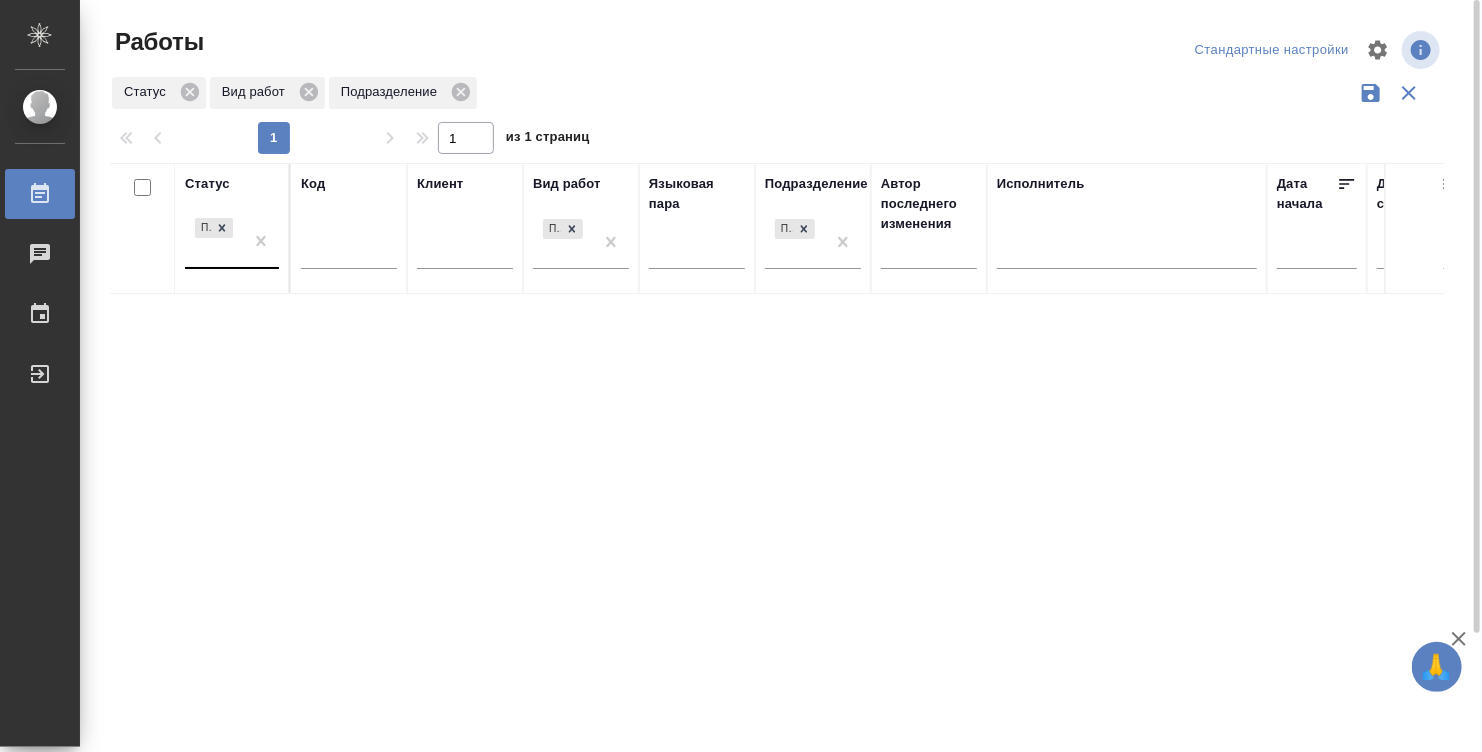 click at bounding box center (196, 252) 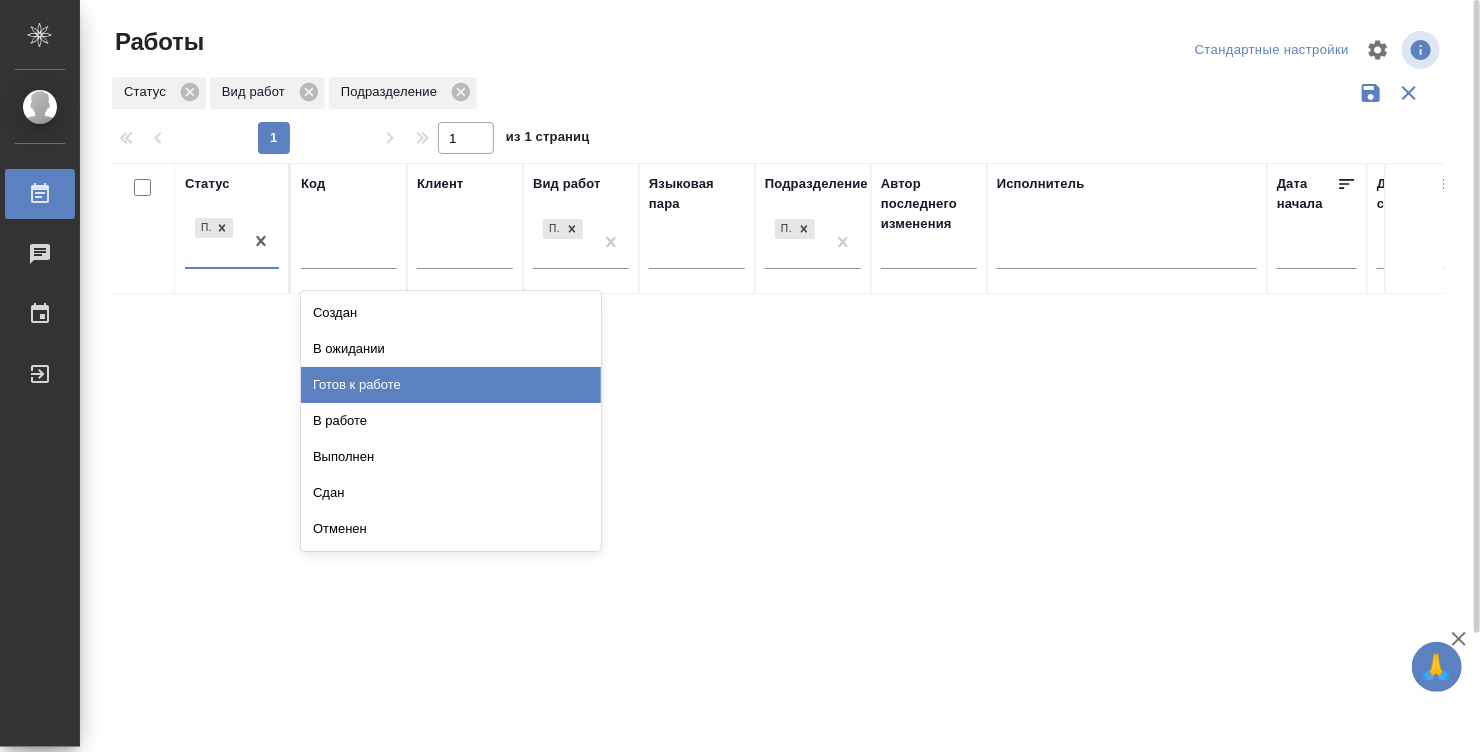 click on "Готов к работе" at bounding box center [451, 385] 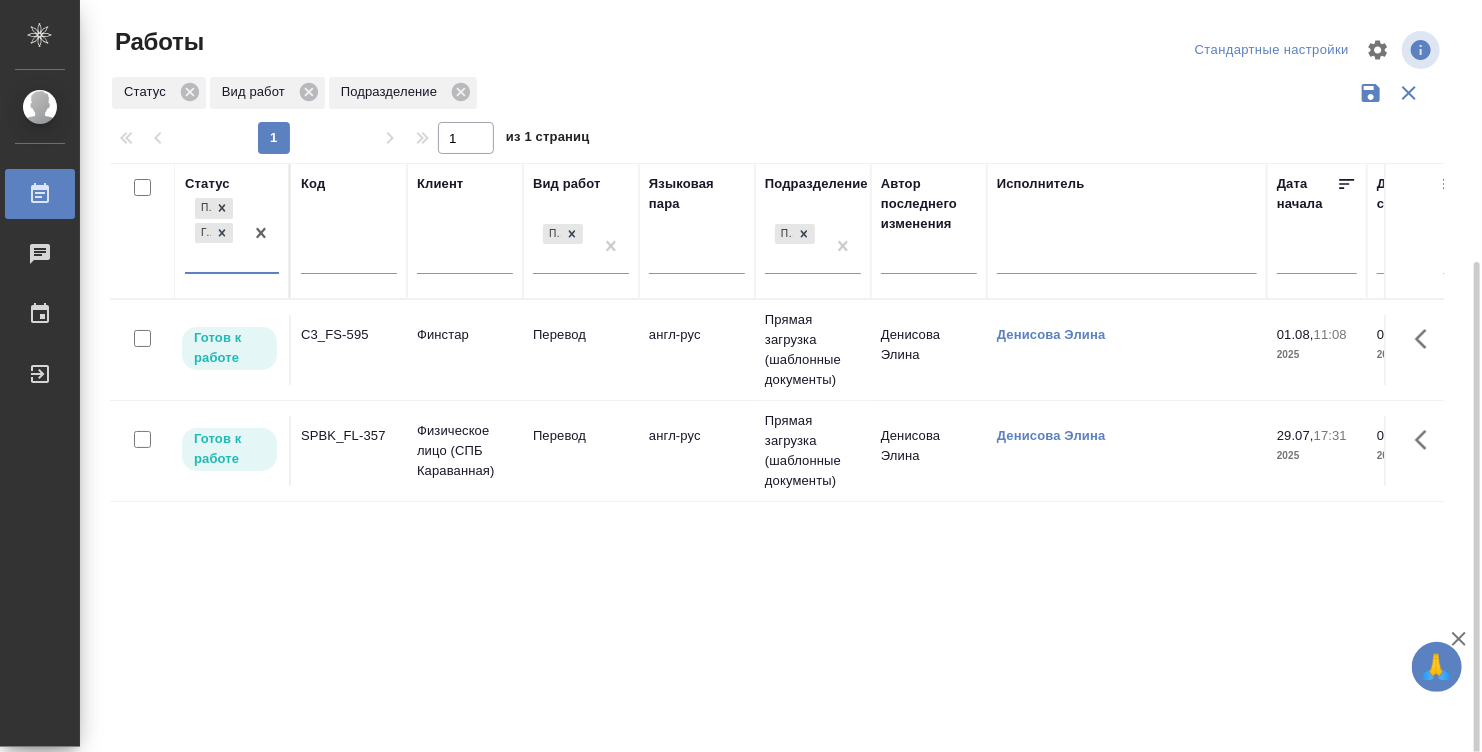 scroll, scrollTop: 142, scrollLeft: 0, axis: vertical 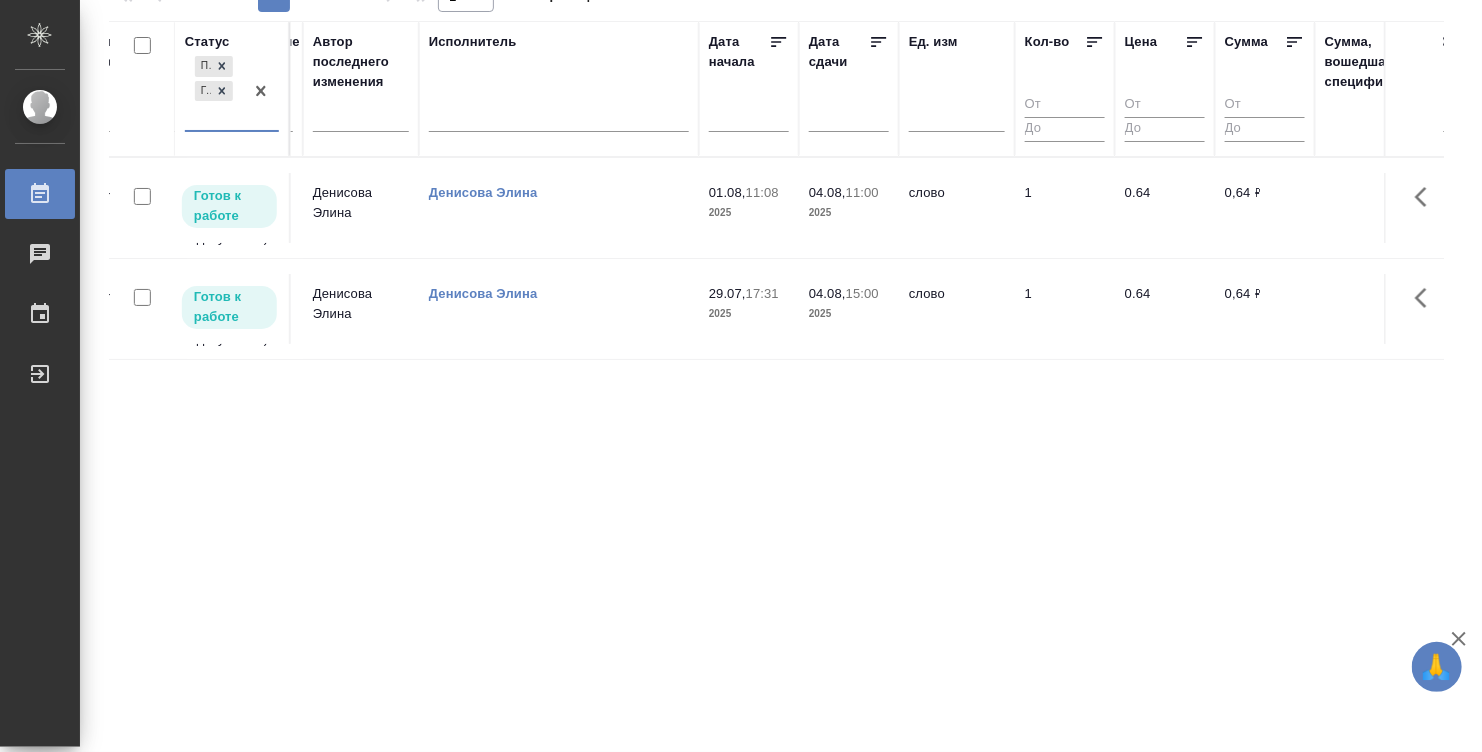 click on "Денисова Элина" at bounding box center [559, 208] 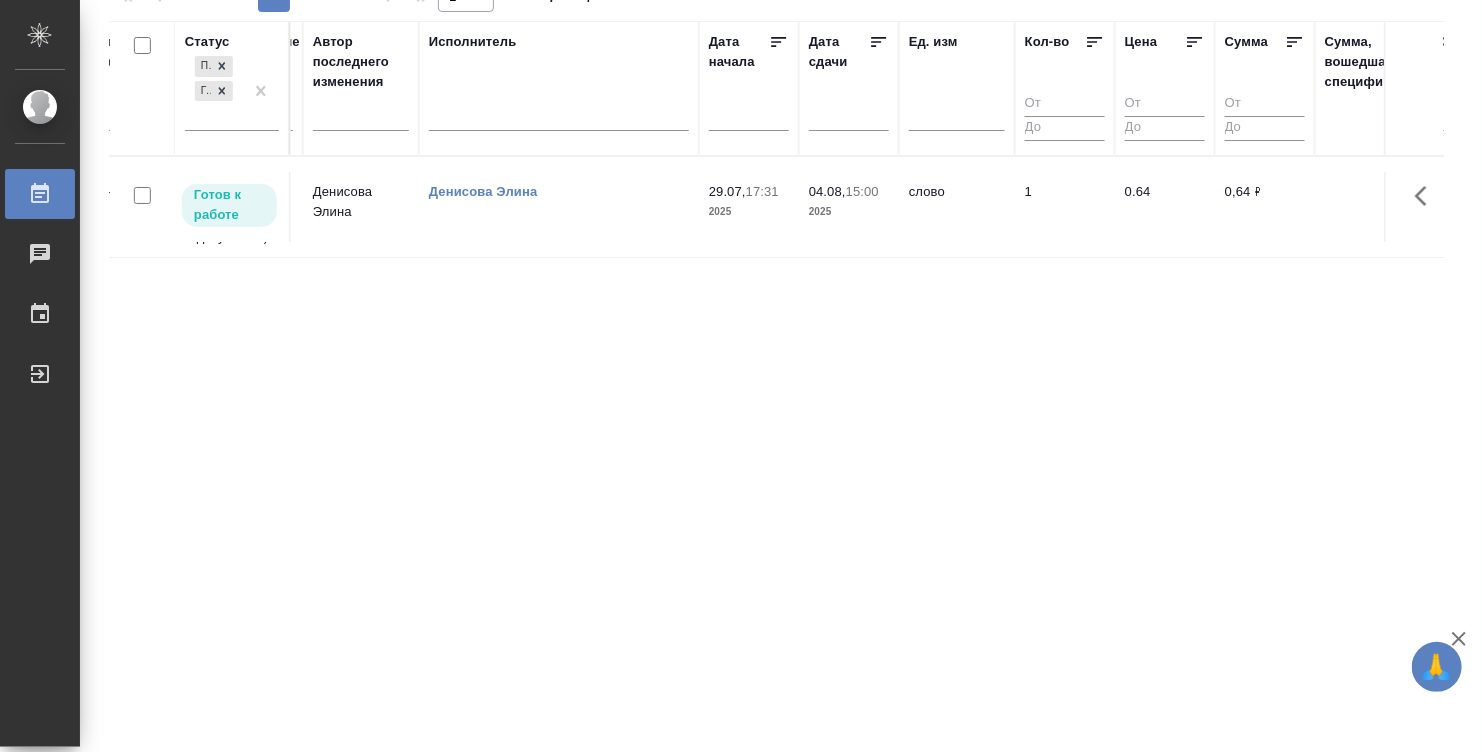 scroll, scrollTop: 0, scrollLeft: 0, axis: both 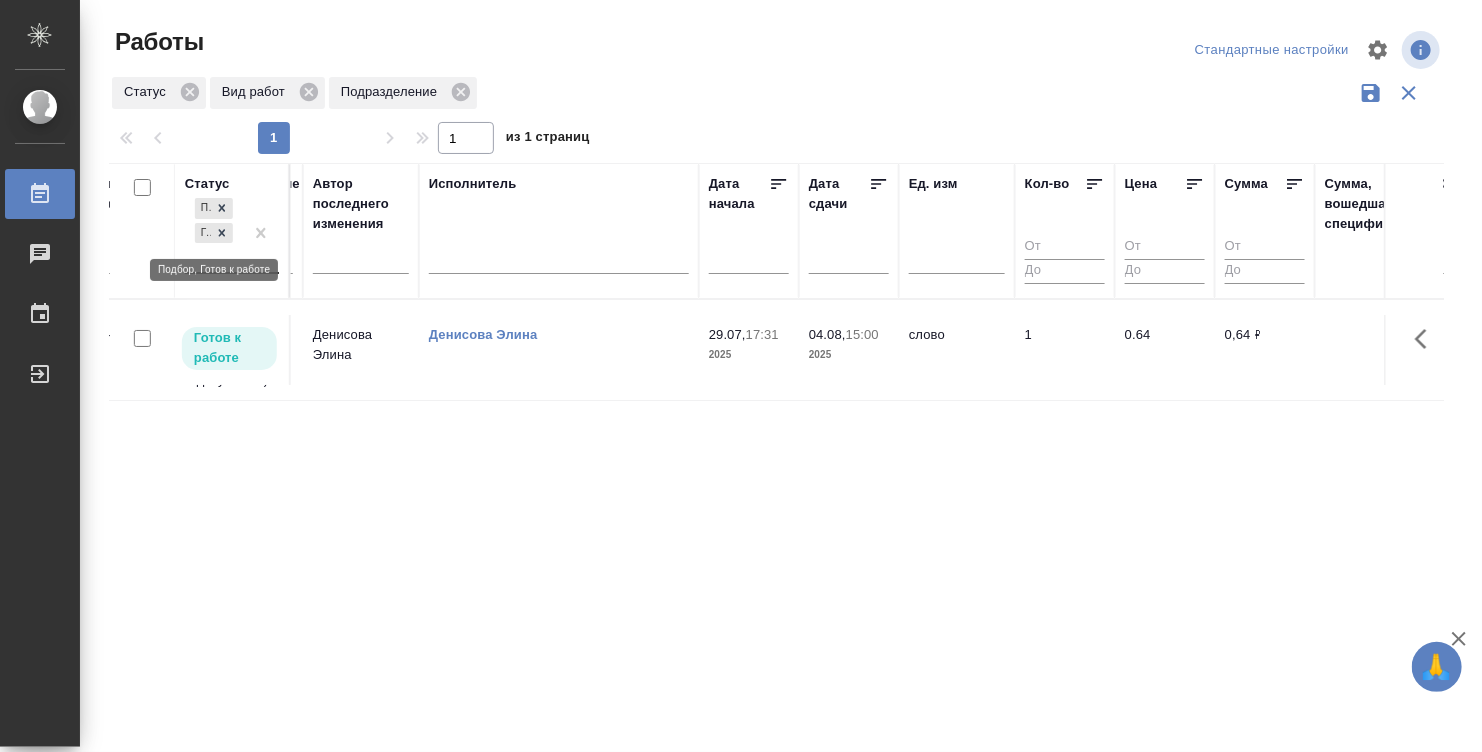 click 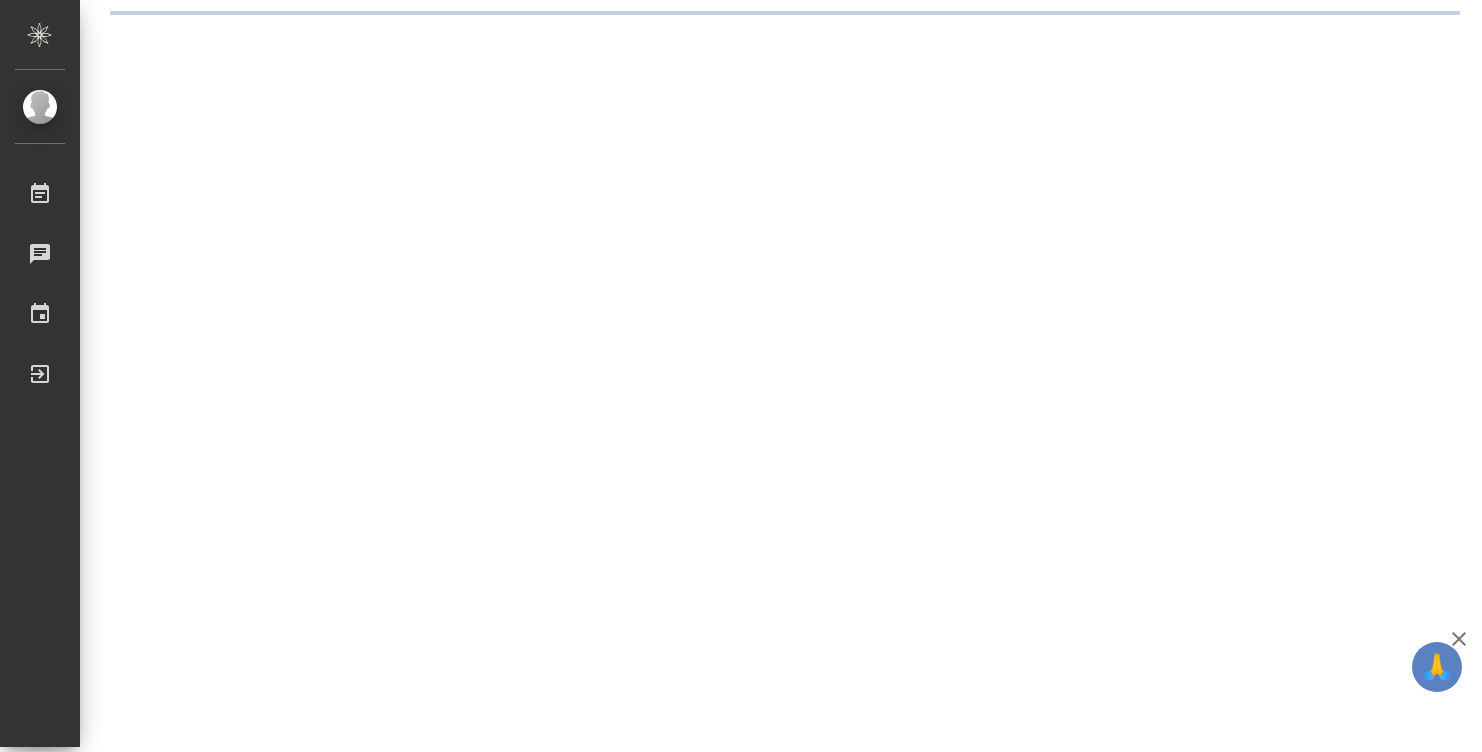 scroll, scrollTop: 0, scrollLeft: 0, axis: both 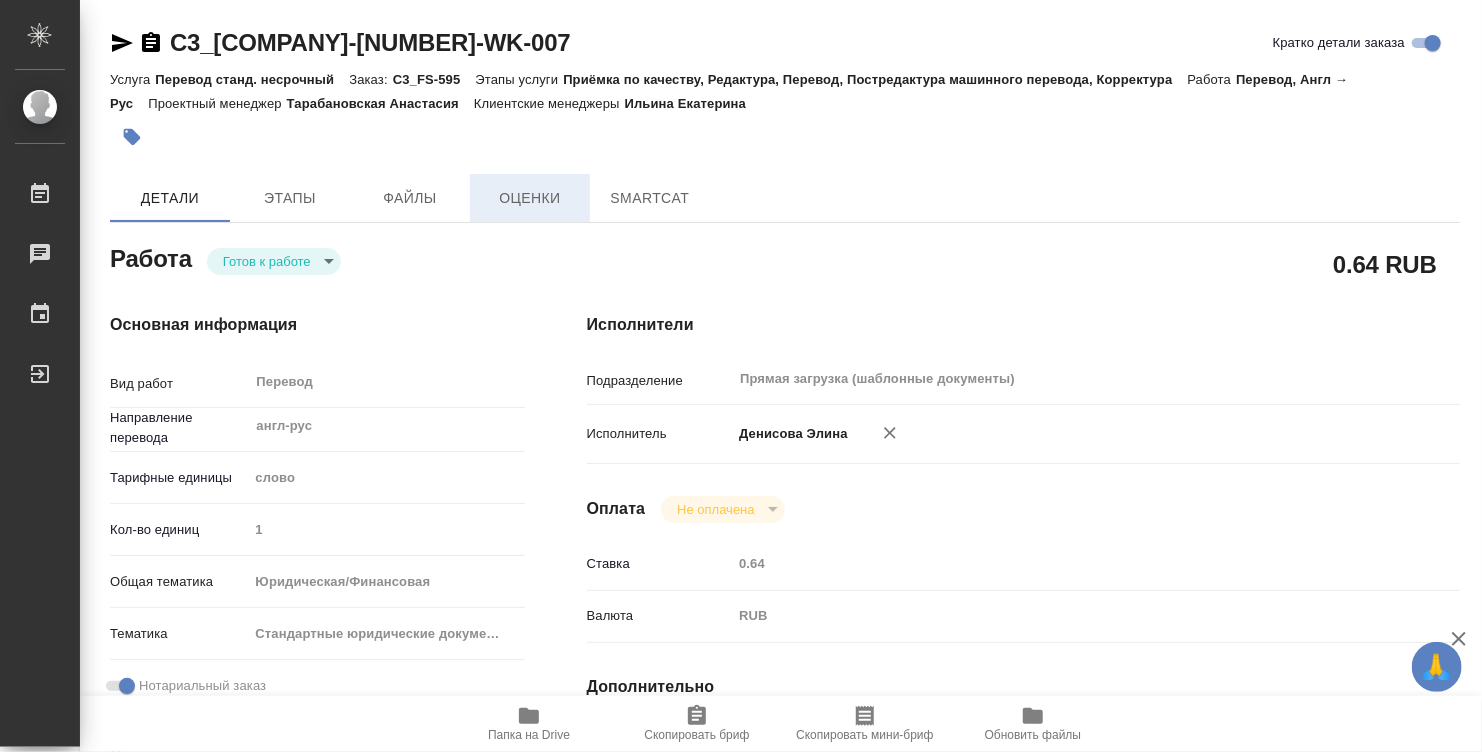 type on "x" 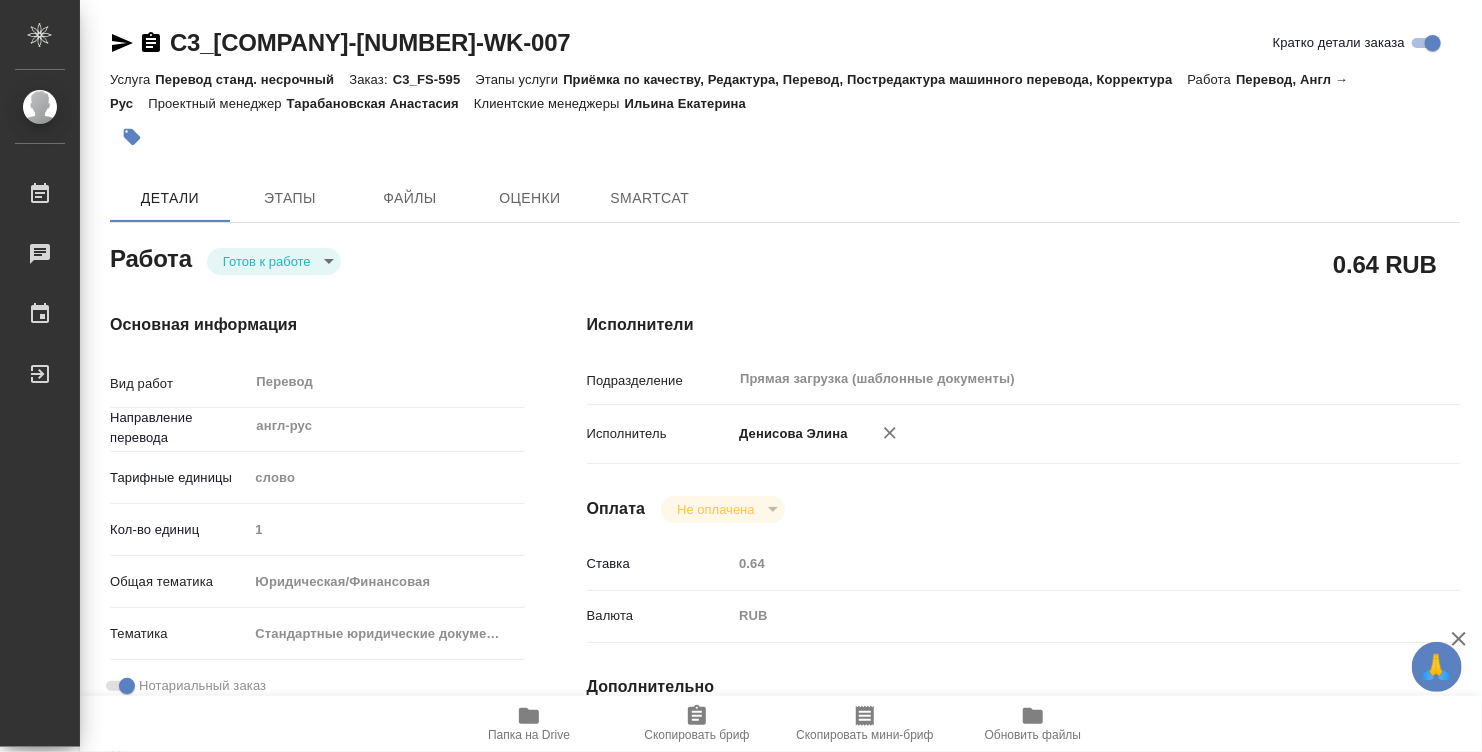 type on "x" 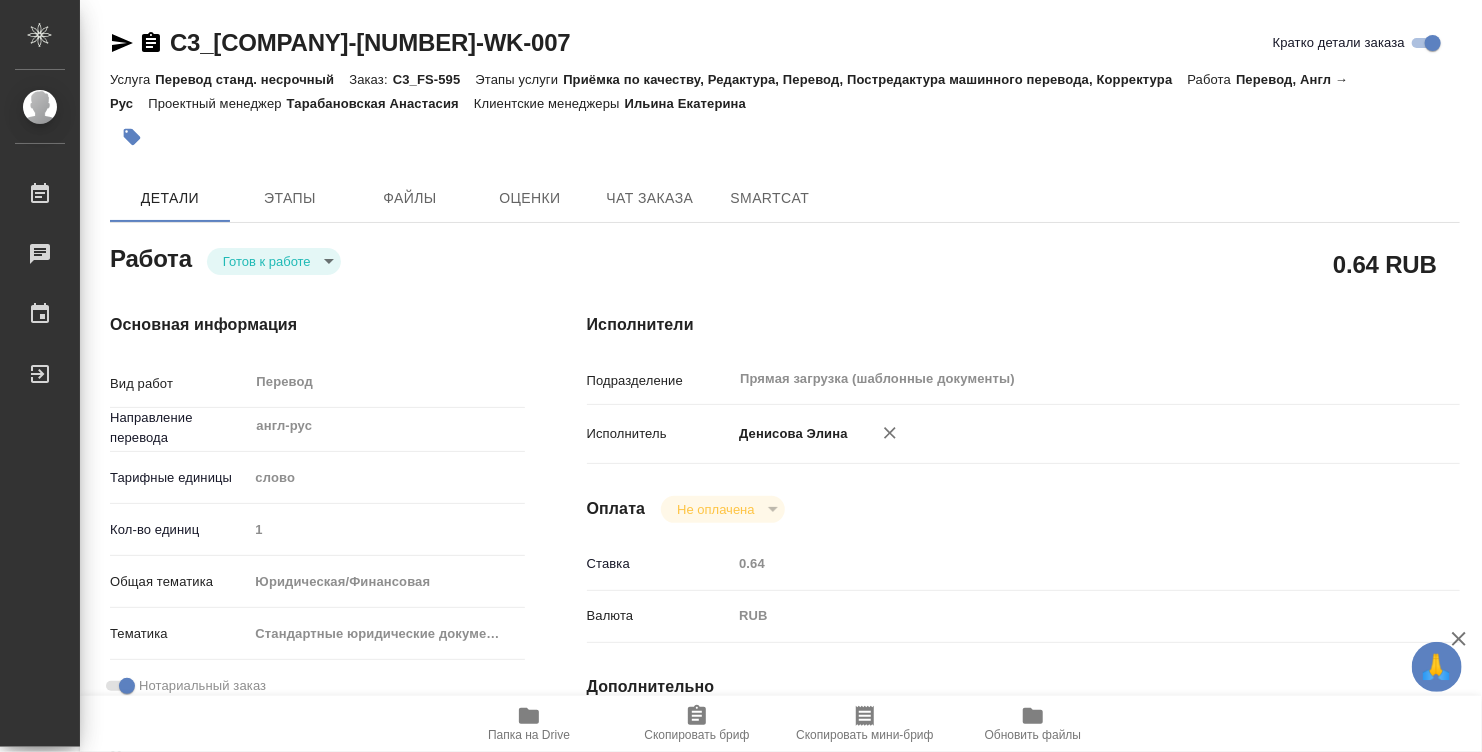 type on "x" 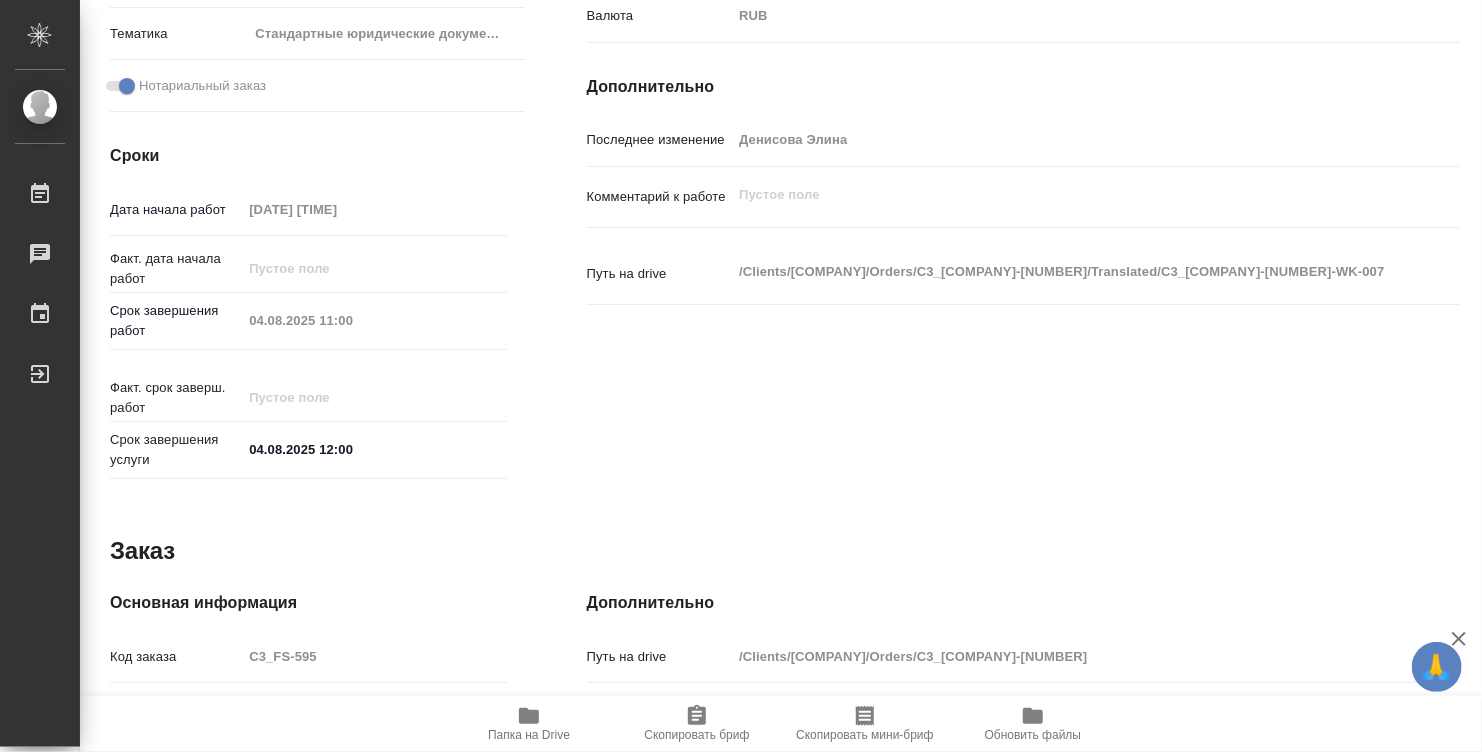 type on "x" 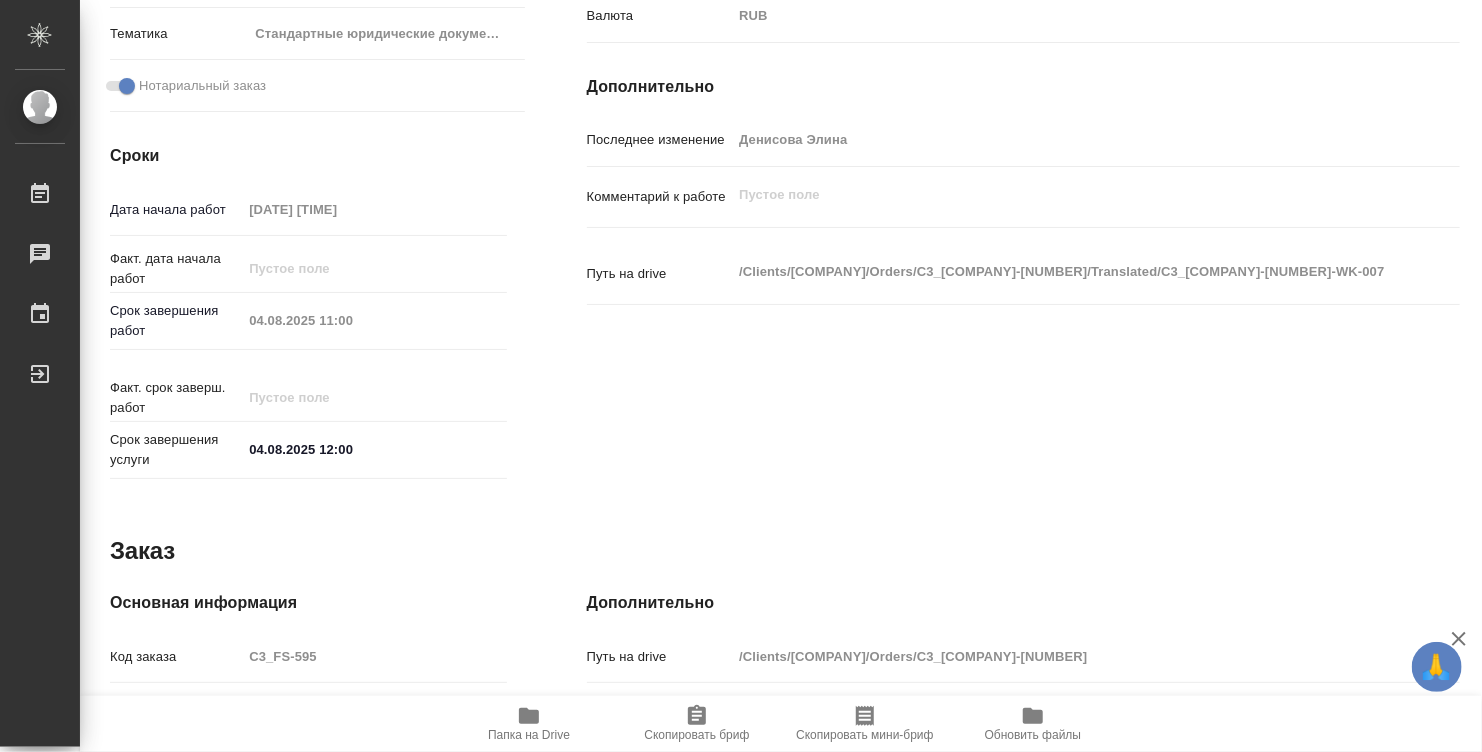 type on "x" 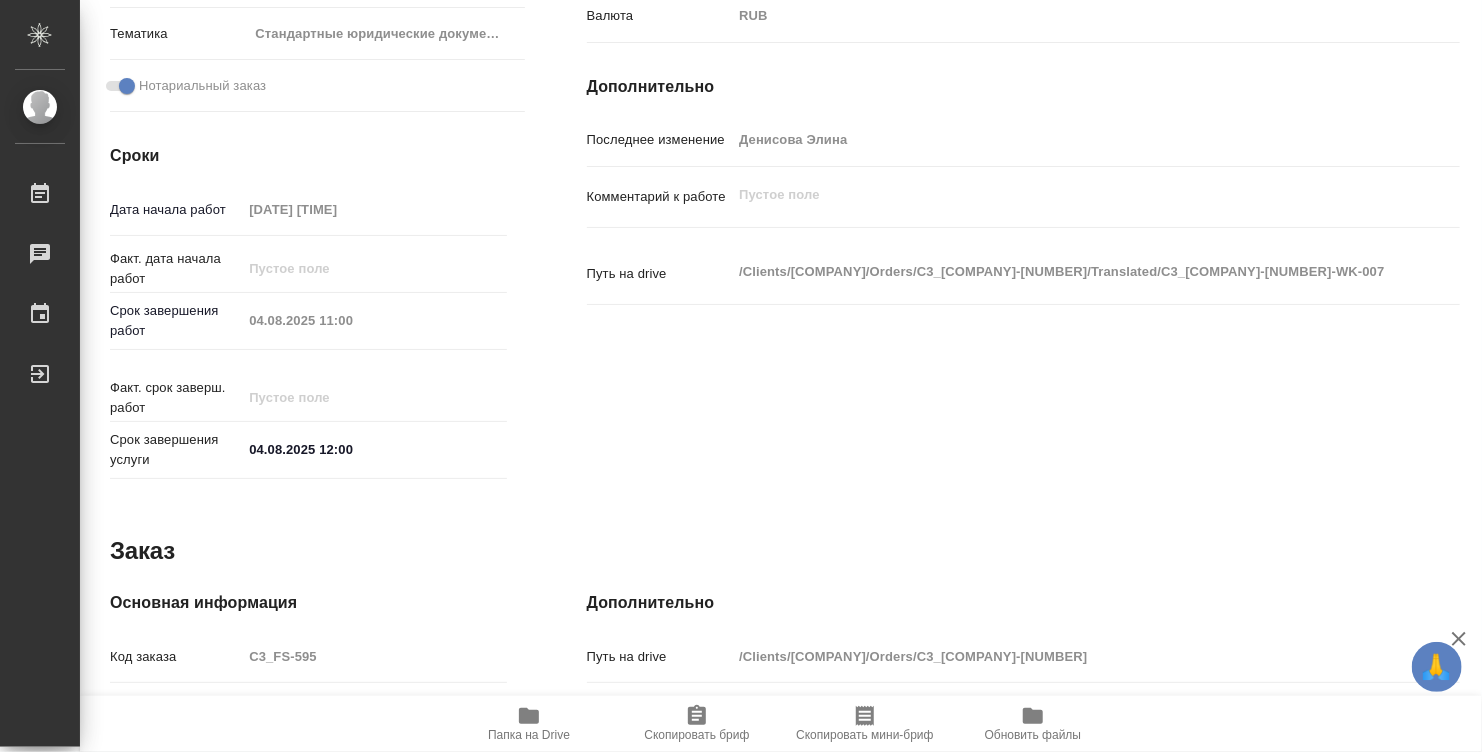 type on "x" 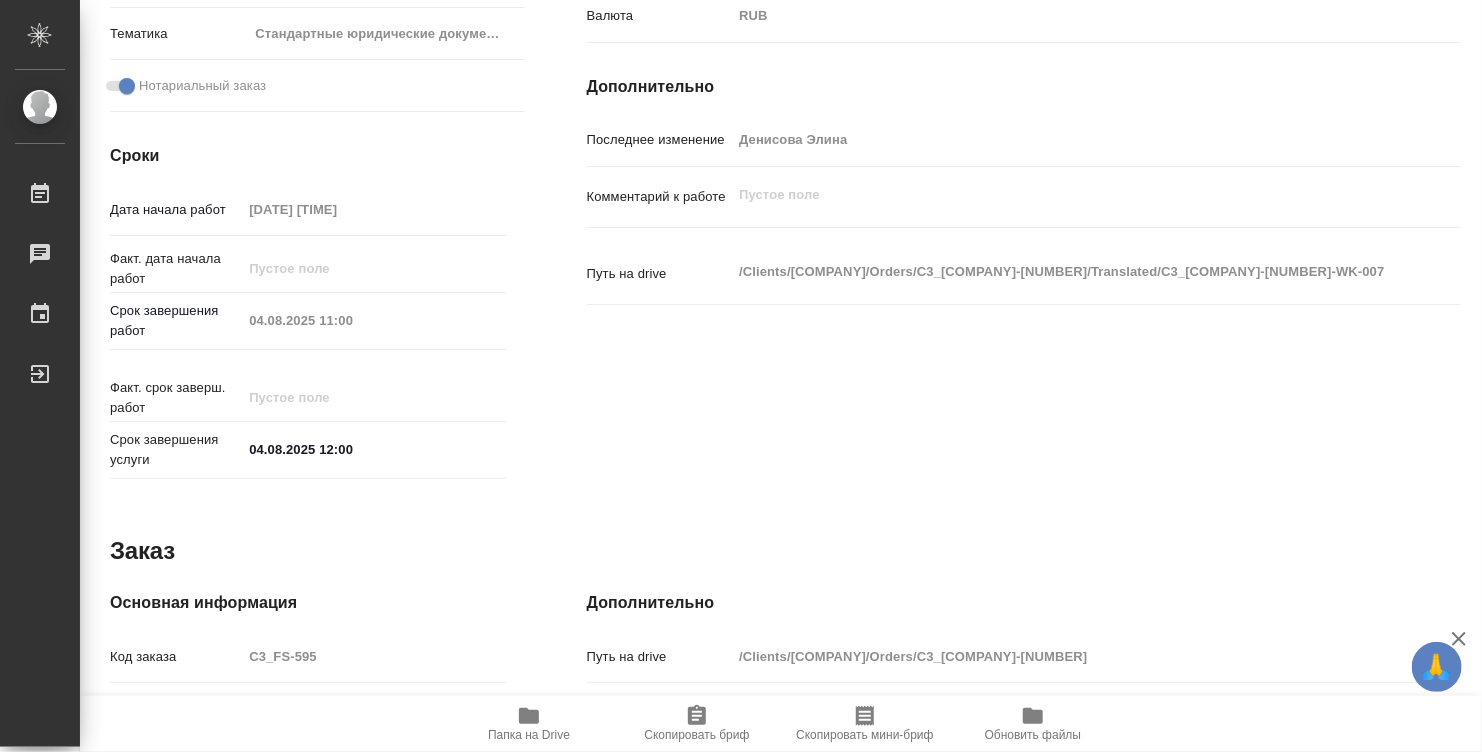 type on "x" 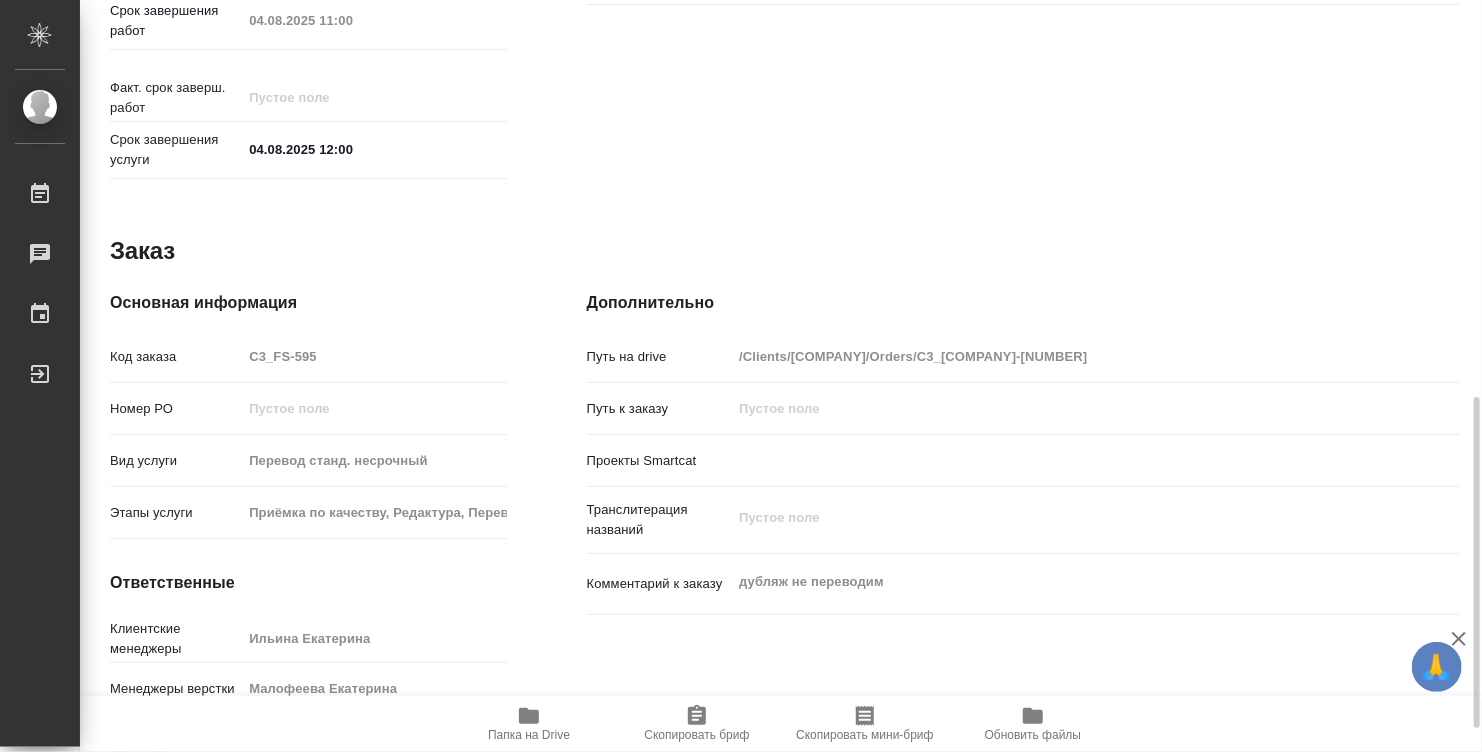 scroll, scrollTop: 954, scrollLeft: 0, axis: vertical 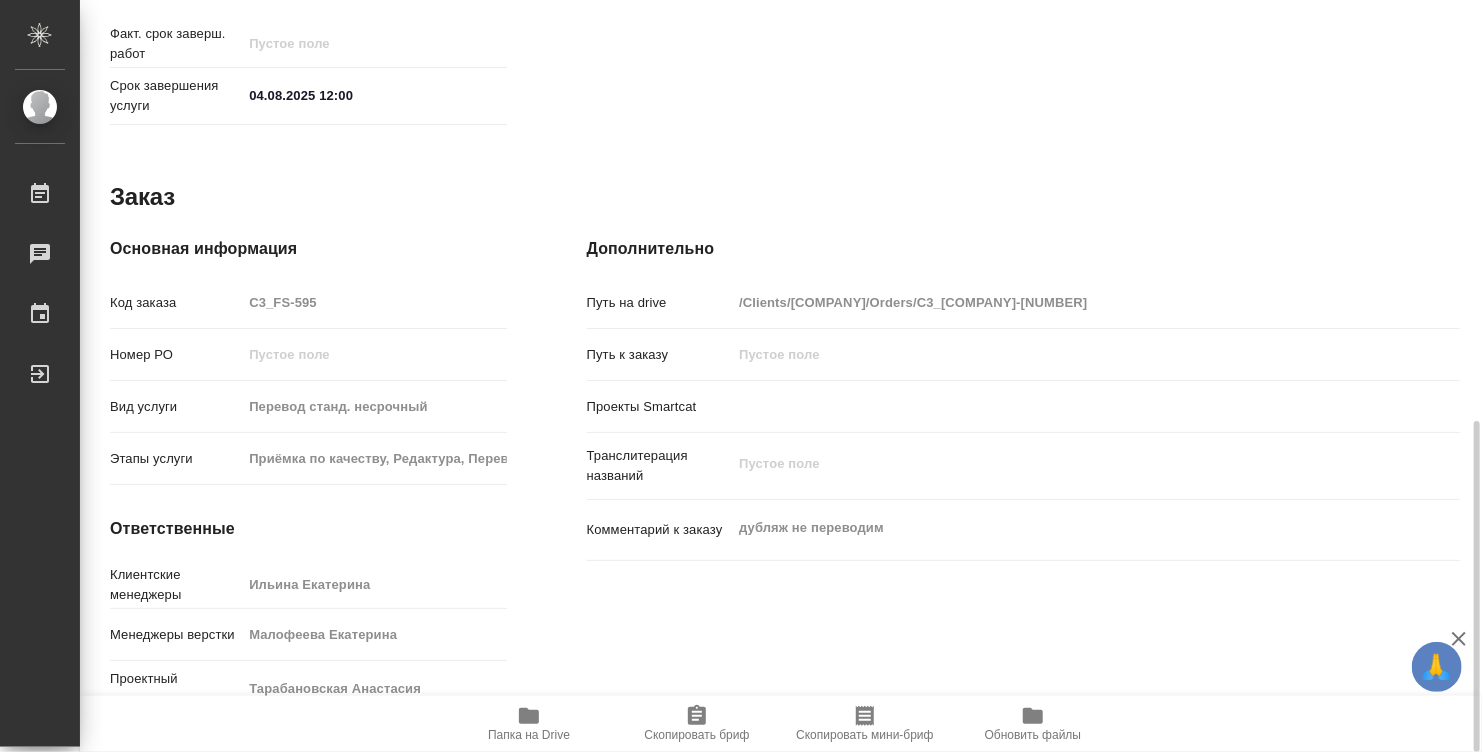 type on "x" 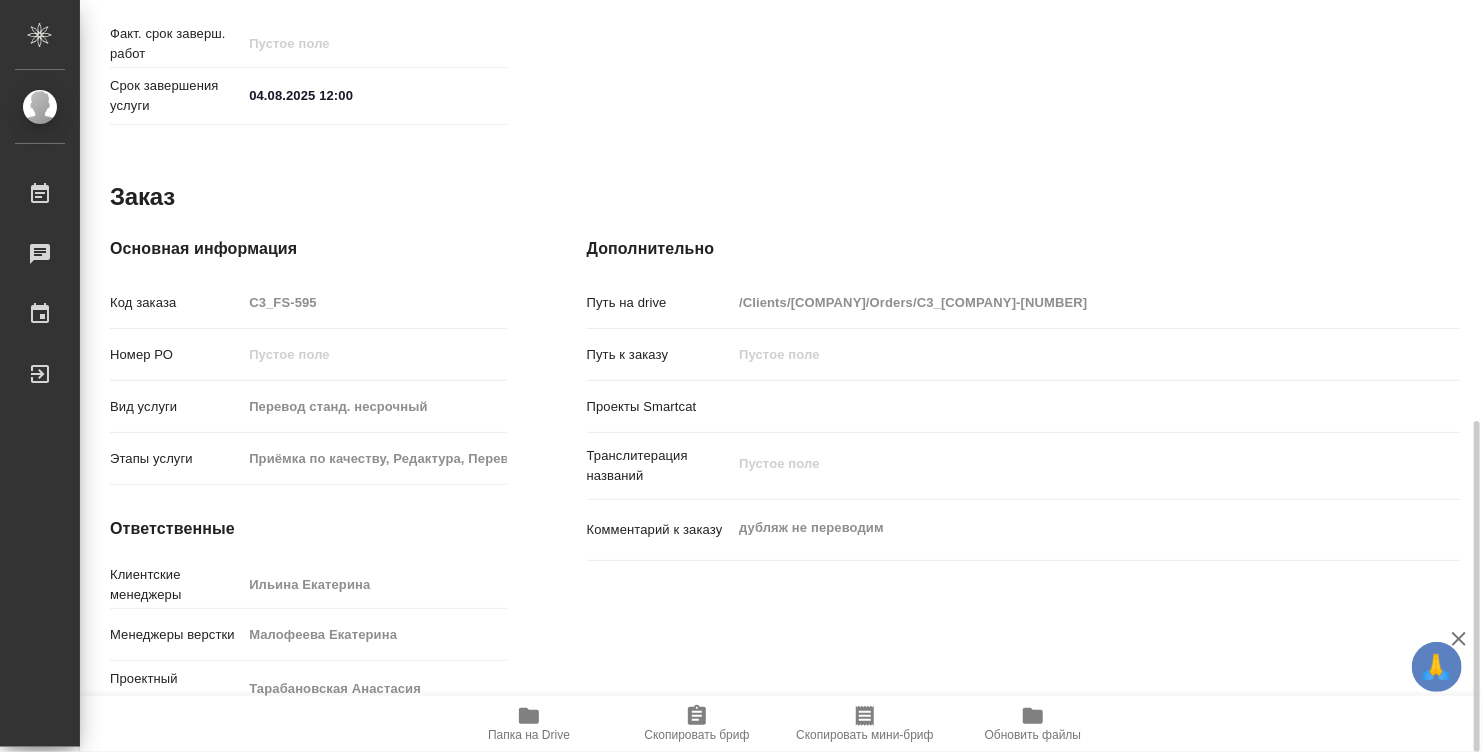 type on "x" 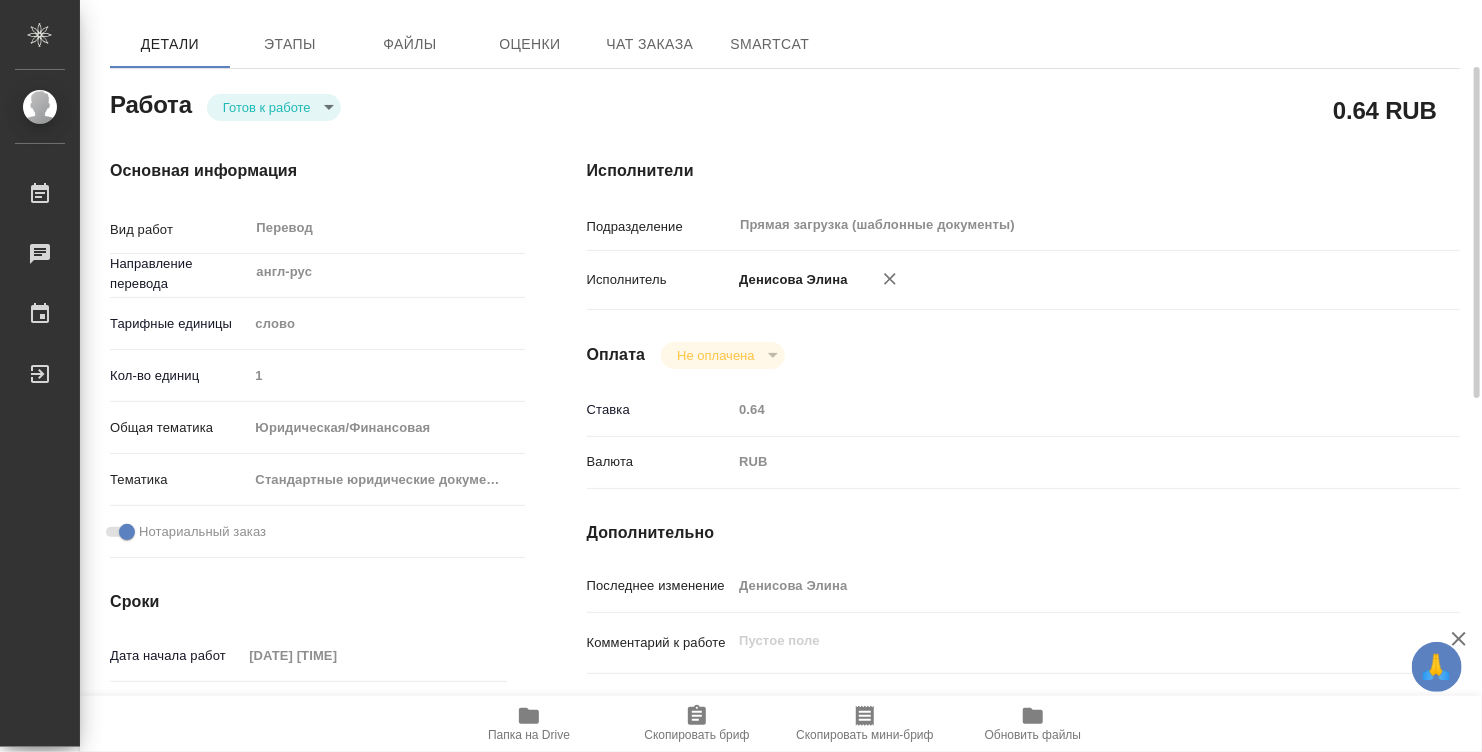 scroll, scrollTop: 0, scrollLeft: 0, axis: both 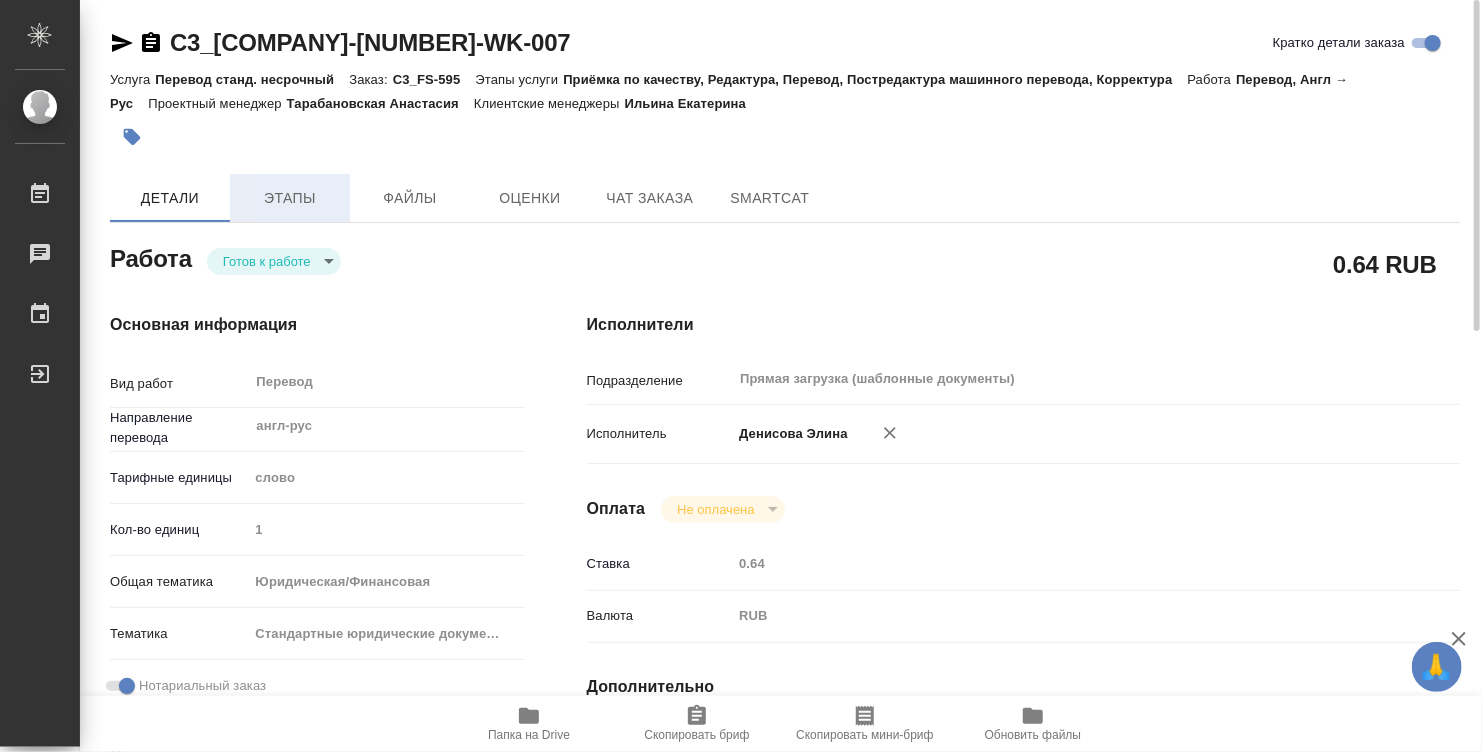 click on "Этапы" at bounding box center (290, 198) 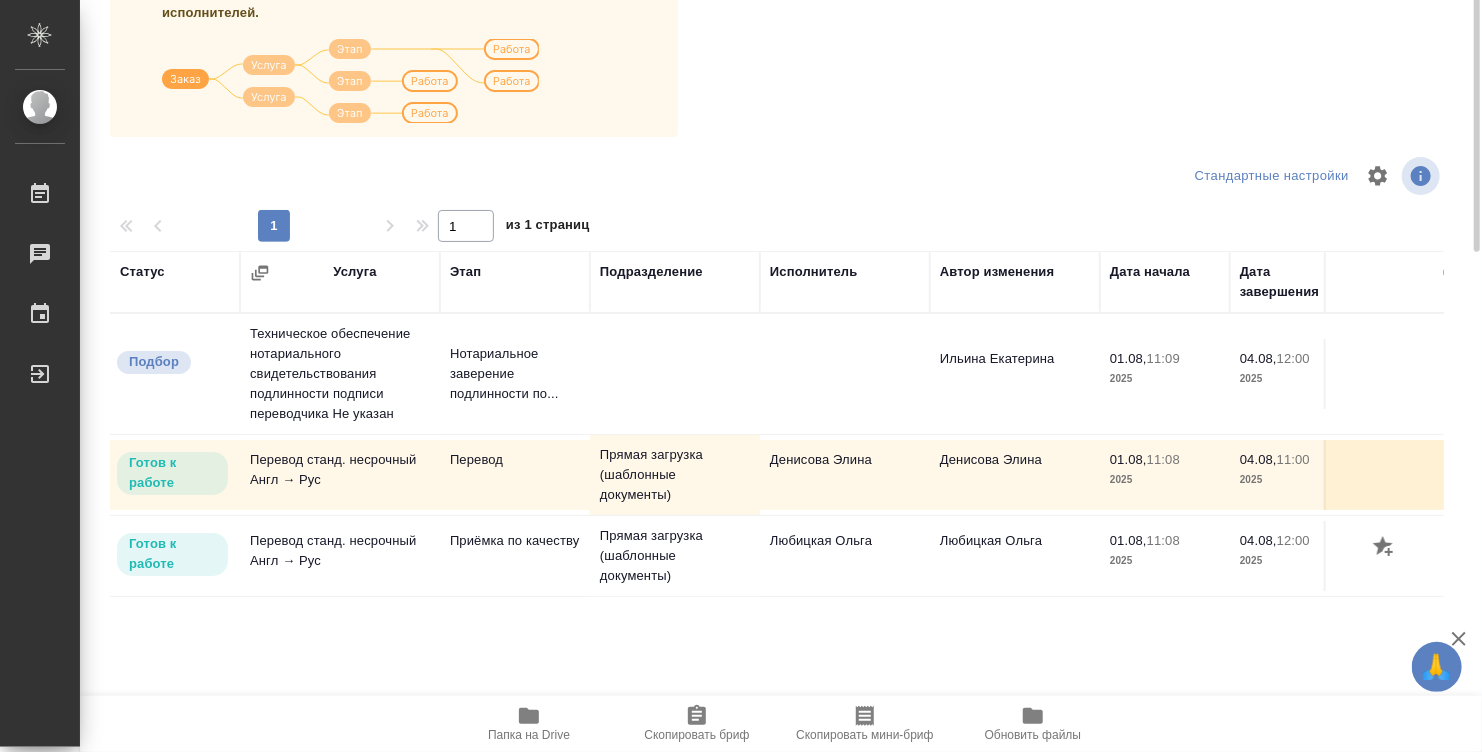scroll, scrollTop: 0, scrollLeft: 0, axis: both 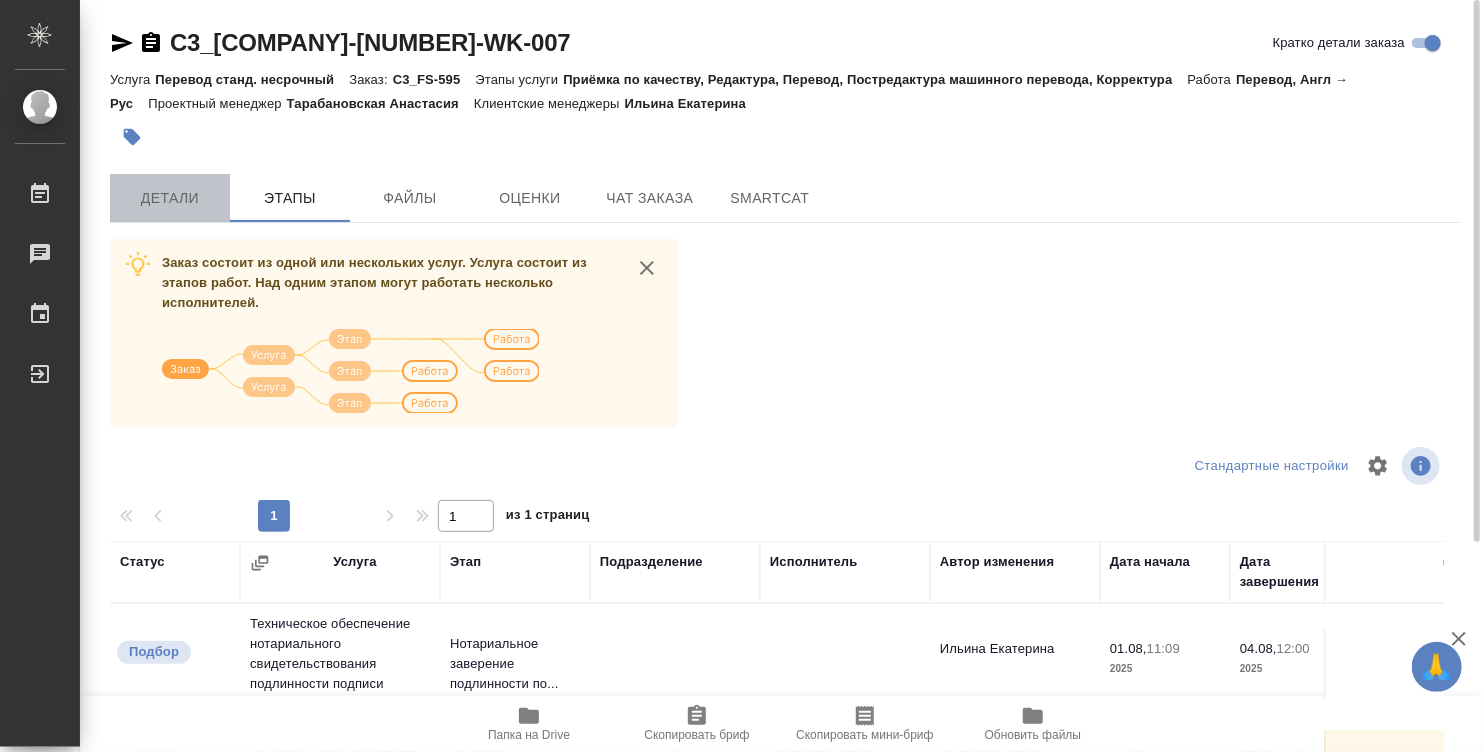 click on "Детали" at bounding box center [170, 198] 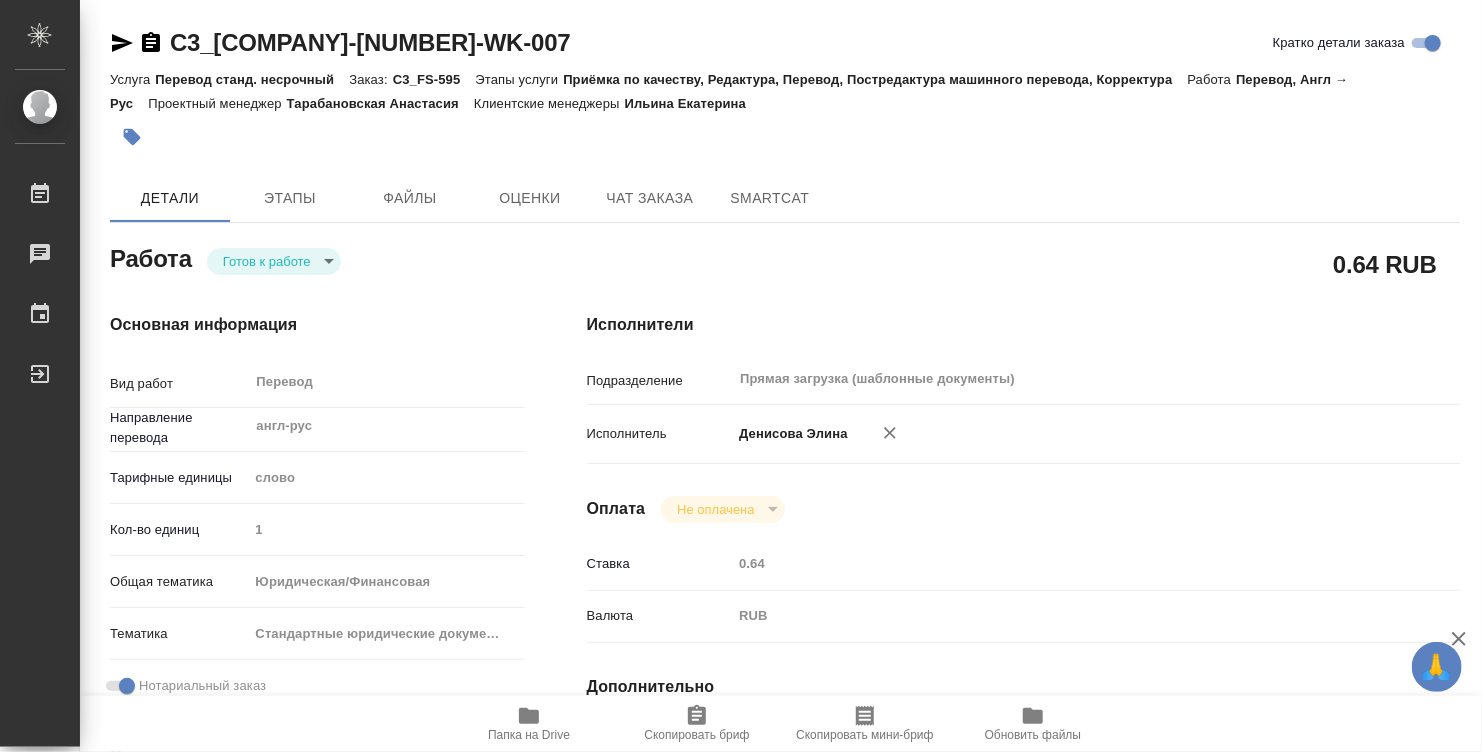 type on "x" 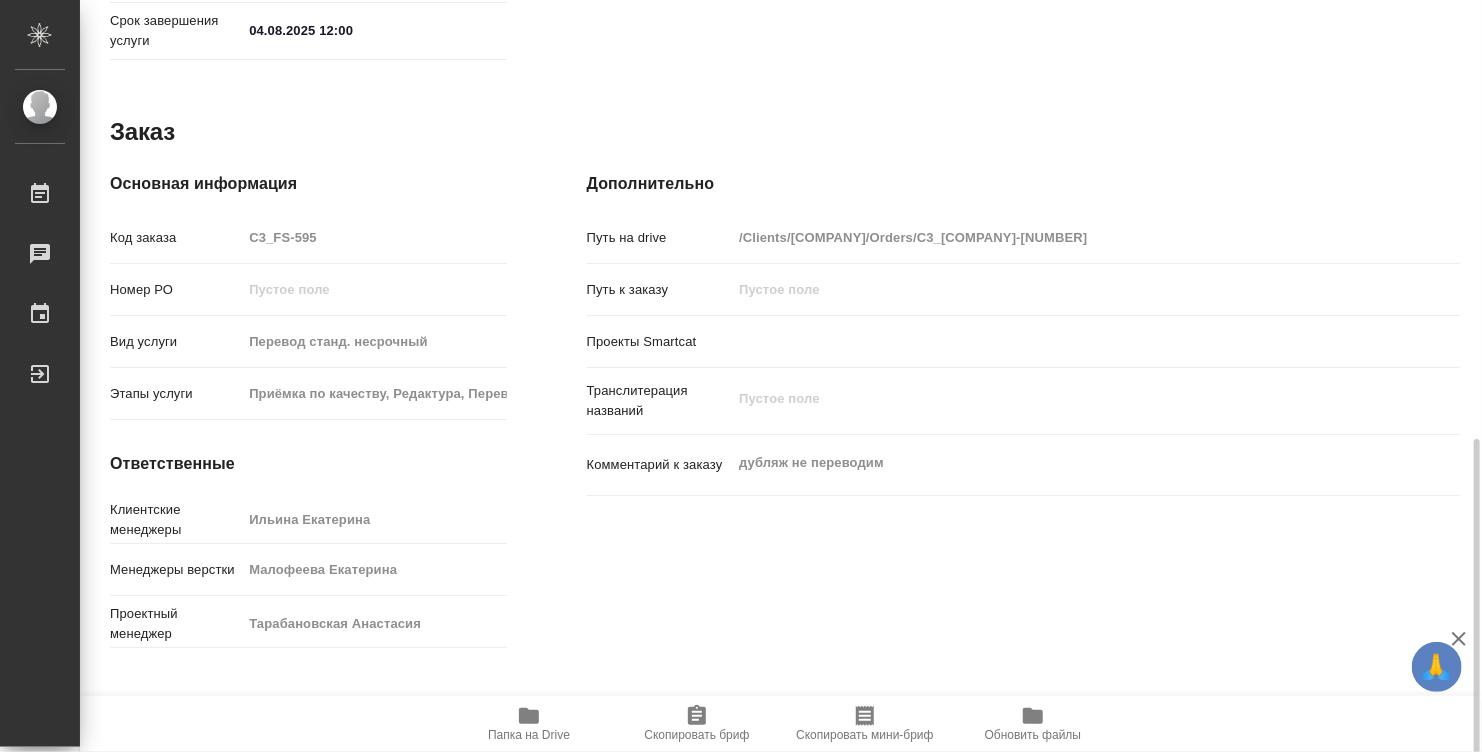 scroll, scrollTop: 1024, scrollLeft: 0, axis: vertical 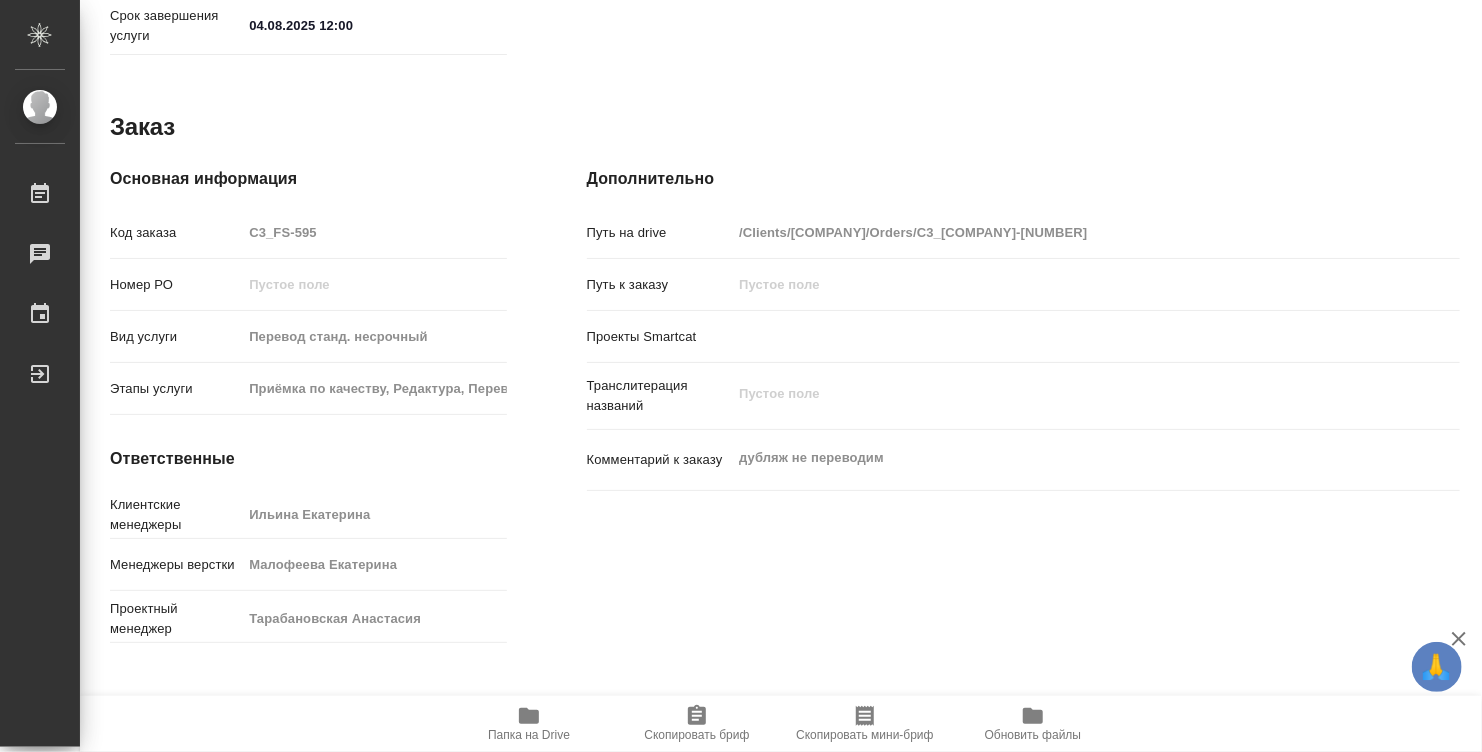 click on "Папка на Drive" at bounding box center (529, 723) 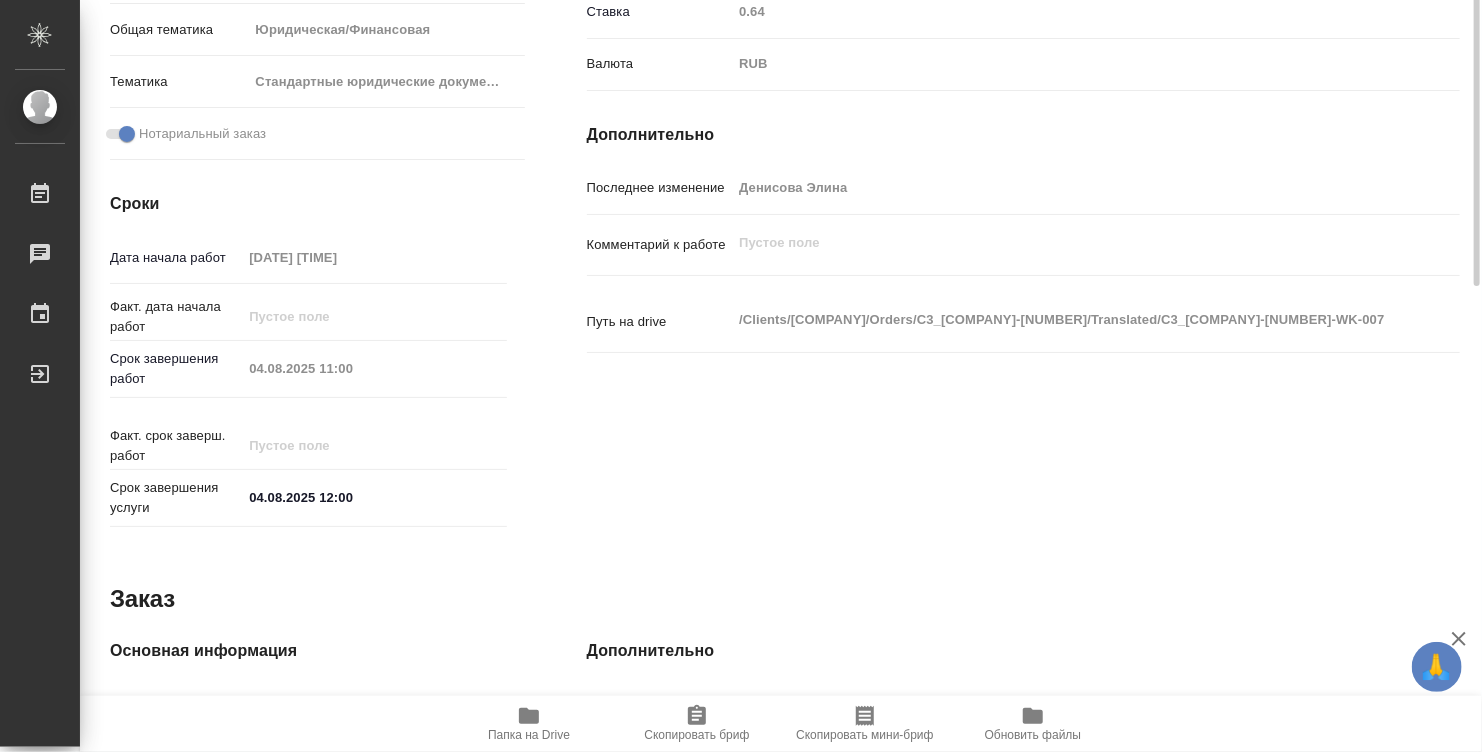 scroll, scrollTop: 352, scrollLeft: 0, axis: vertical 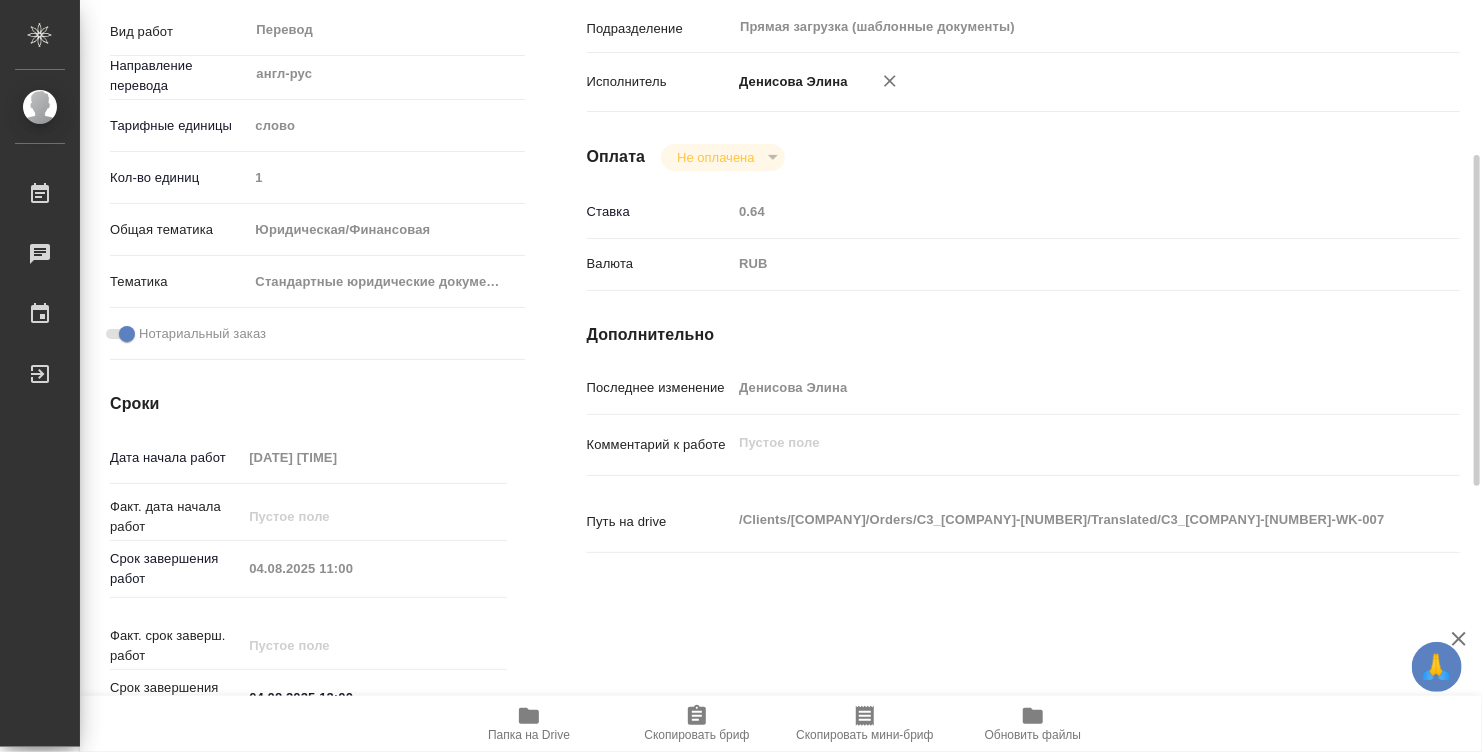 click on "Не оплачена" at bounding box center [722, 157] 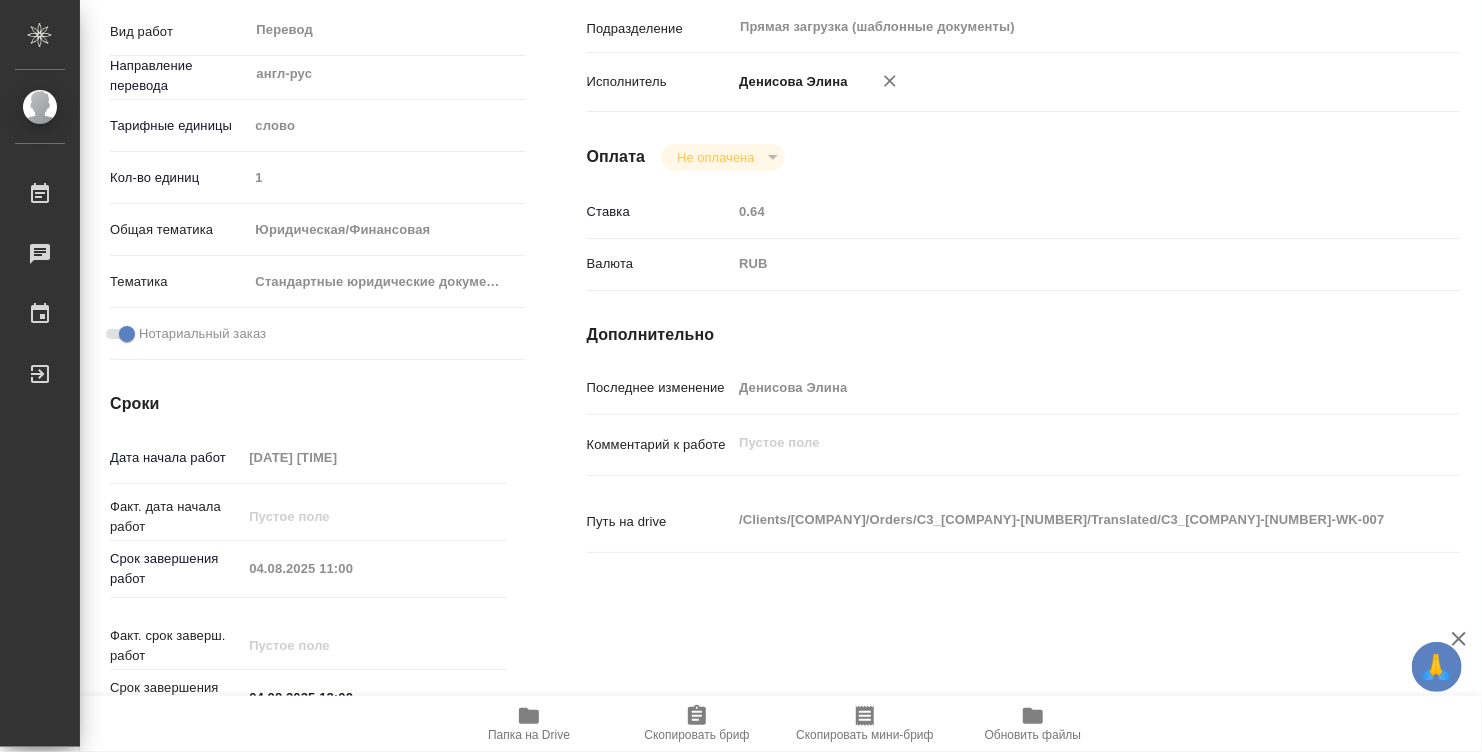 click on "Не оплачена" at bounding box center [722, 157] 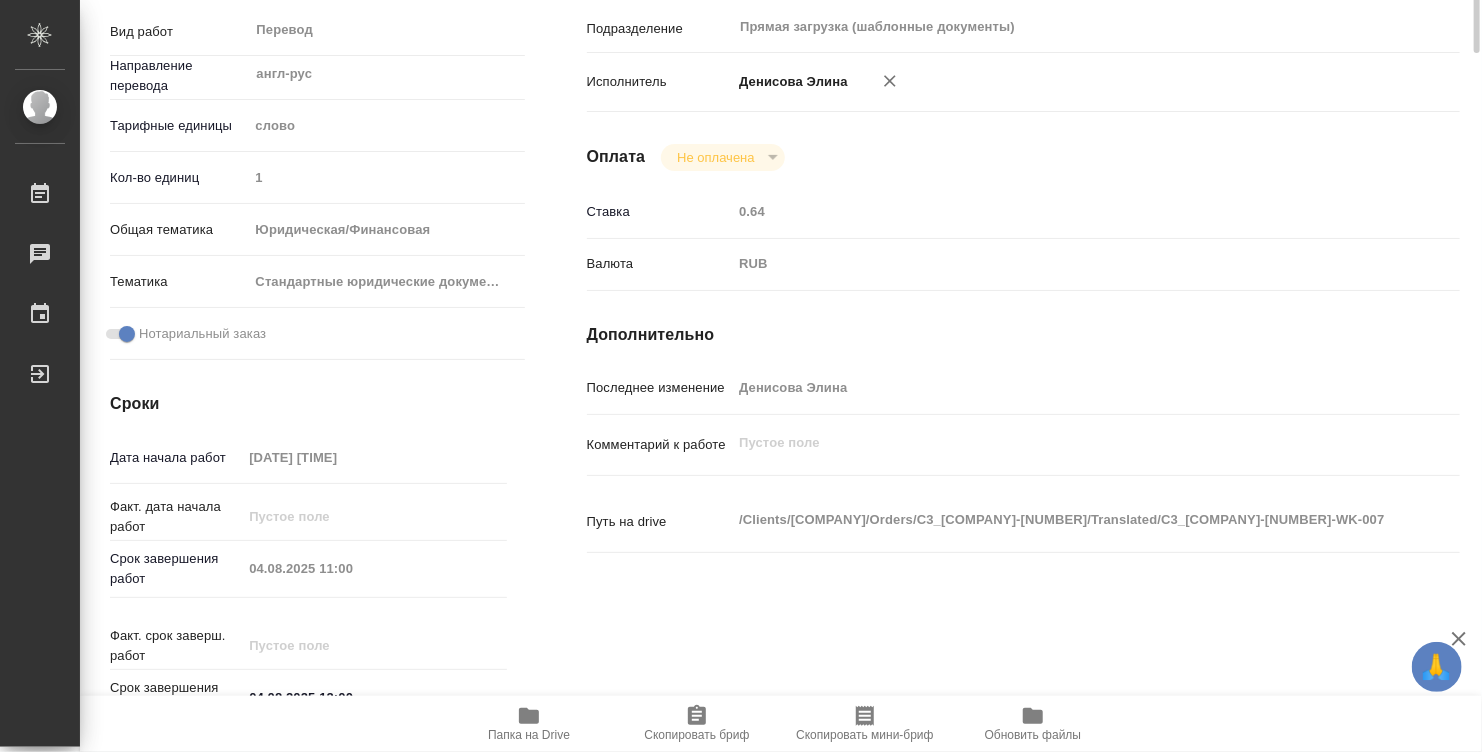 scroll, scrollTop: 0, scrollLeft: 0, axis: both 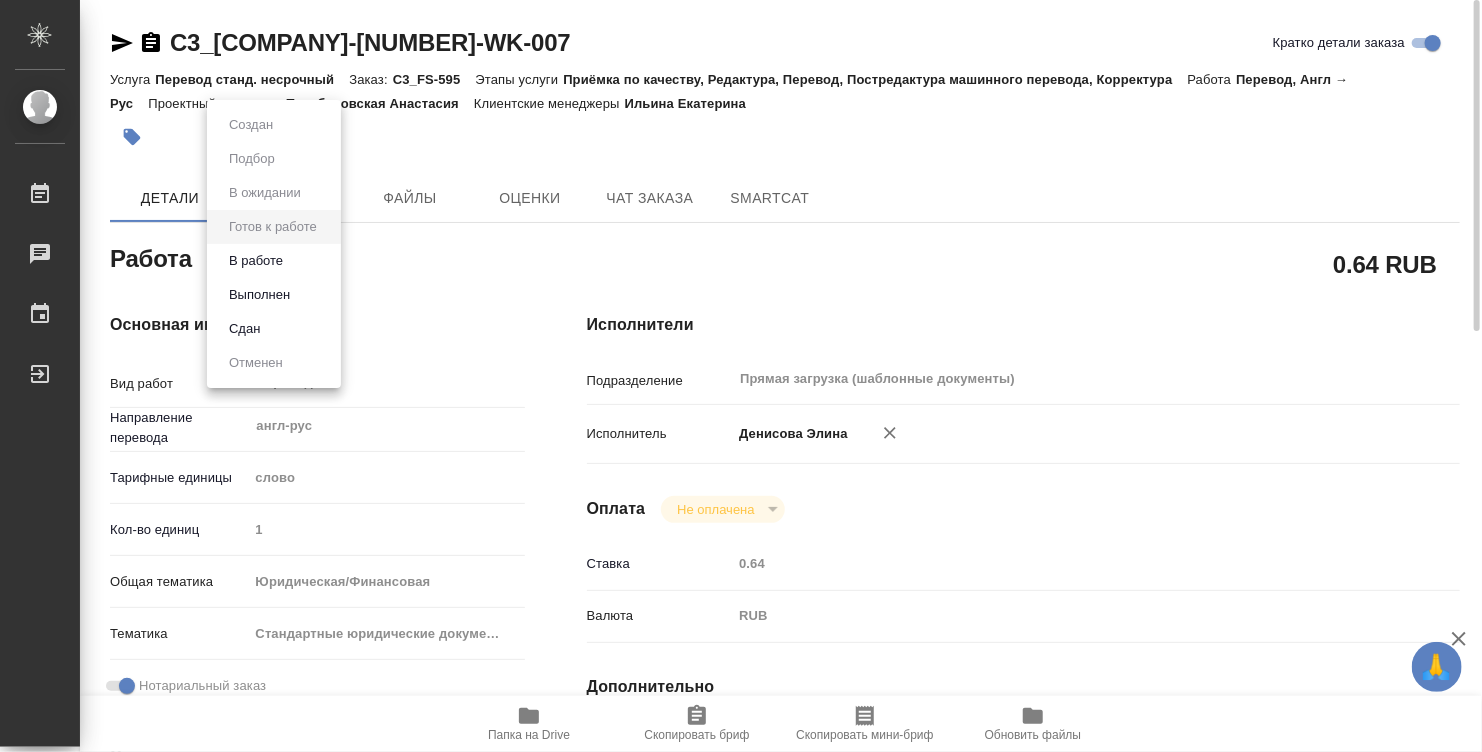 click on "🙏 .cls-1
fill:#fff;
AWATERA [FIRST] [LAST] Работы 0 Чаты График Выйти C3_[COMPANY]-[NUMBER]-WK-007 Кратко детали заказа Услуга Перевод станд. несрочный Заказ: C3_[COMPANY]-[NUMBER] Этапы услуги Приёмка по качеству, Редактура, Перевод, Постредактура машинного перевода, Корректура Работа Перевод, Англ → Рус Проектный менеджер [FIRST] [LAST] Клиентские менеджеры [FIRST] [LAST] Детали Этапы Файлы Оценки Чат заказа SmartCat Работа Готов к работе readyForWork 0.64 RUB Основная информация Вид работ Перевод x ​ Направление перевода англ-рус ​ Тарифные единицы слово 5a8b1489cc6b4906c91bfd90 Кол-во единиц 1 yr-fn" at bounding box center [741, 376] 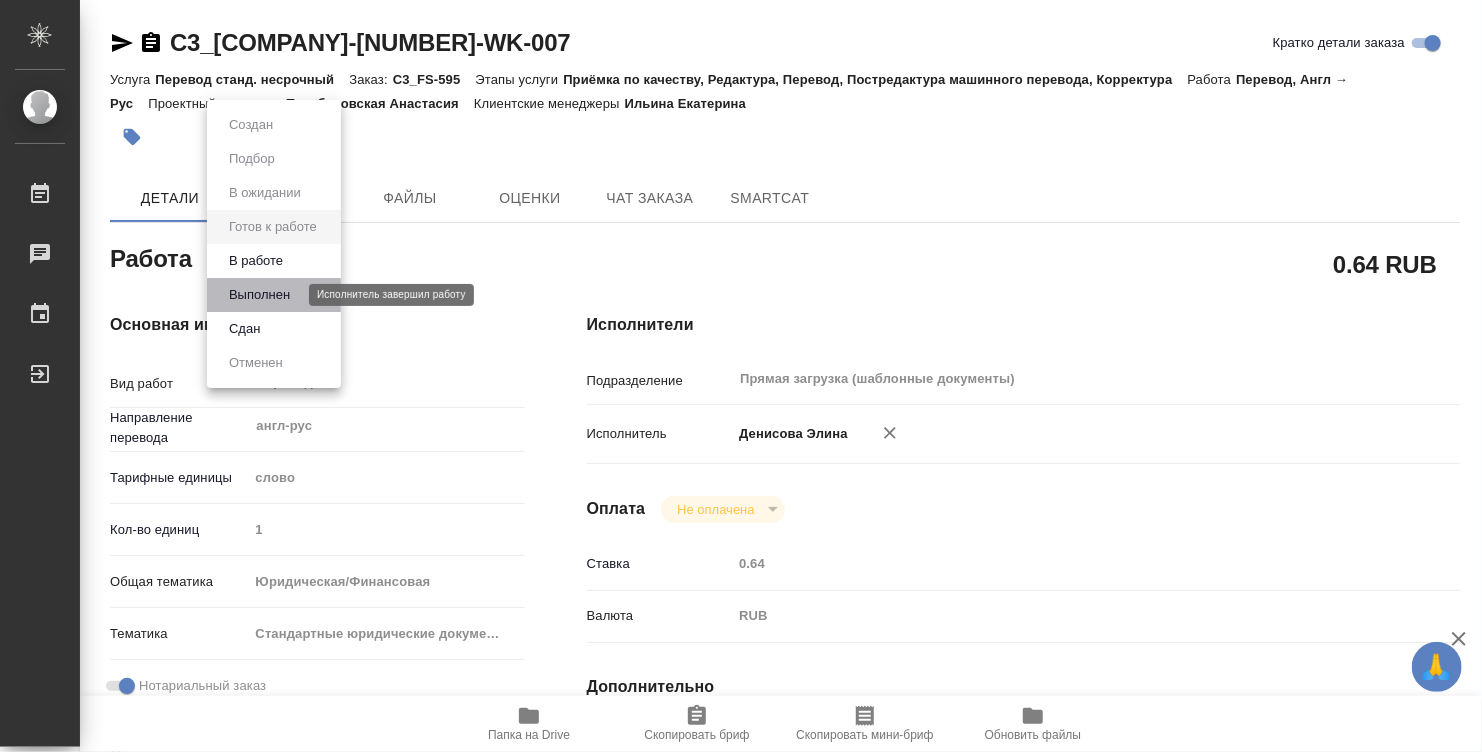 click on "Выполнен" at bounding box center [259, 295] 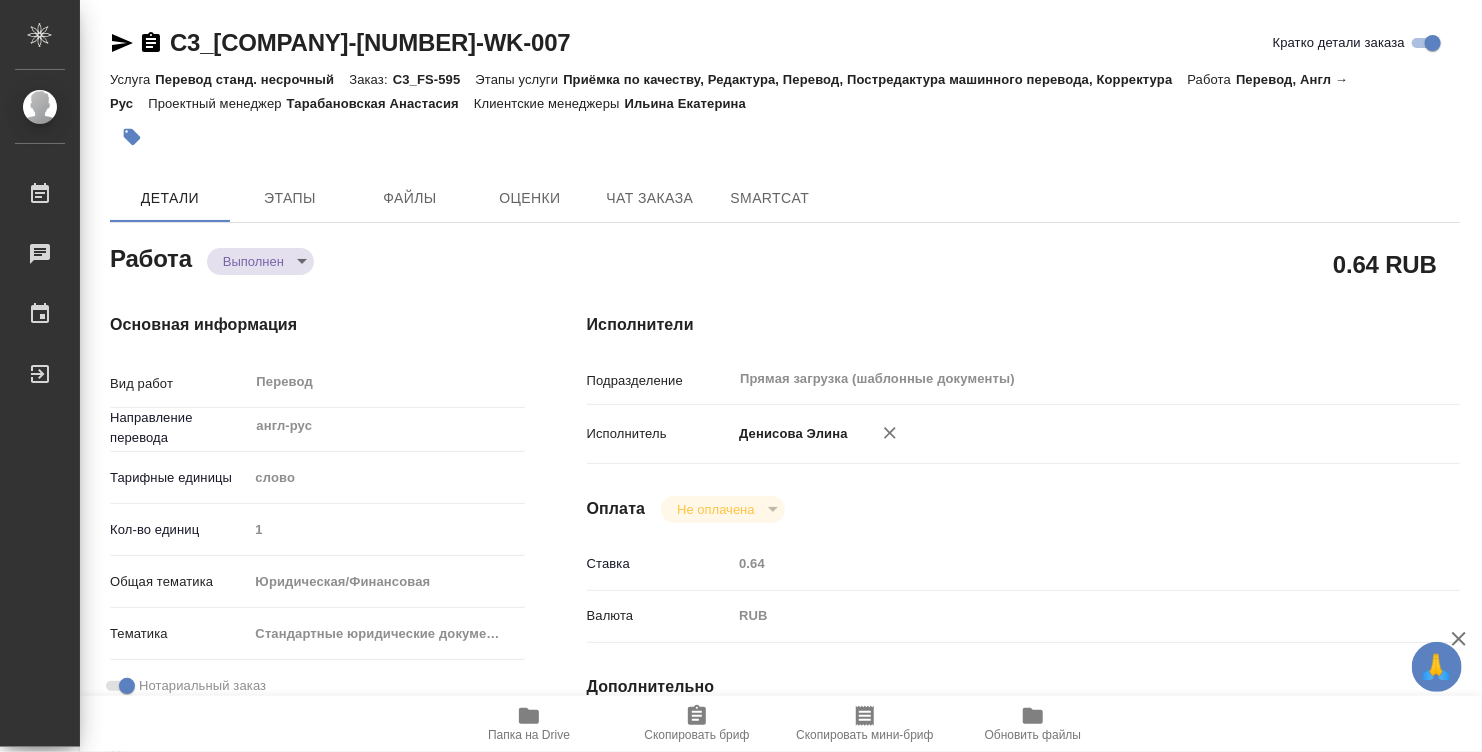 type on "x" 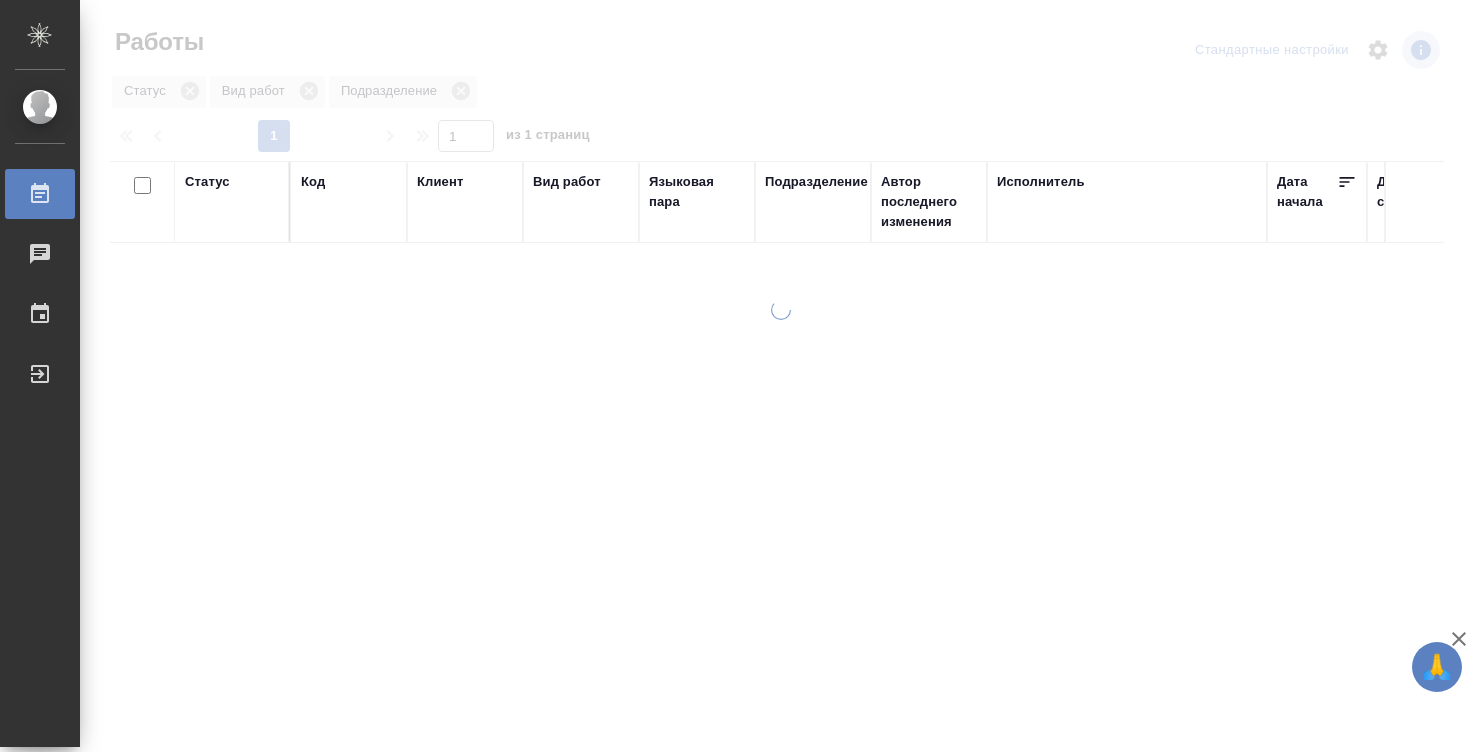 scroll, scrollTop: 0, scrollLeft: 0, axis: both 